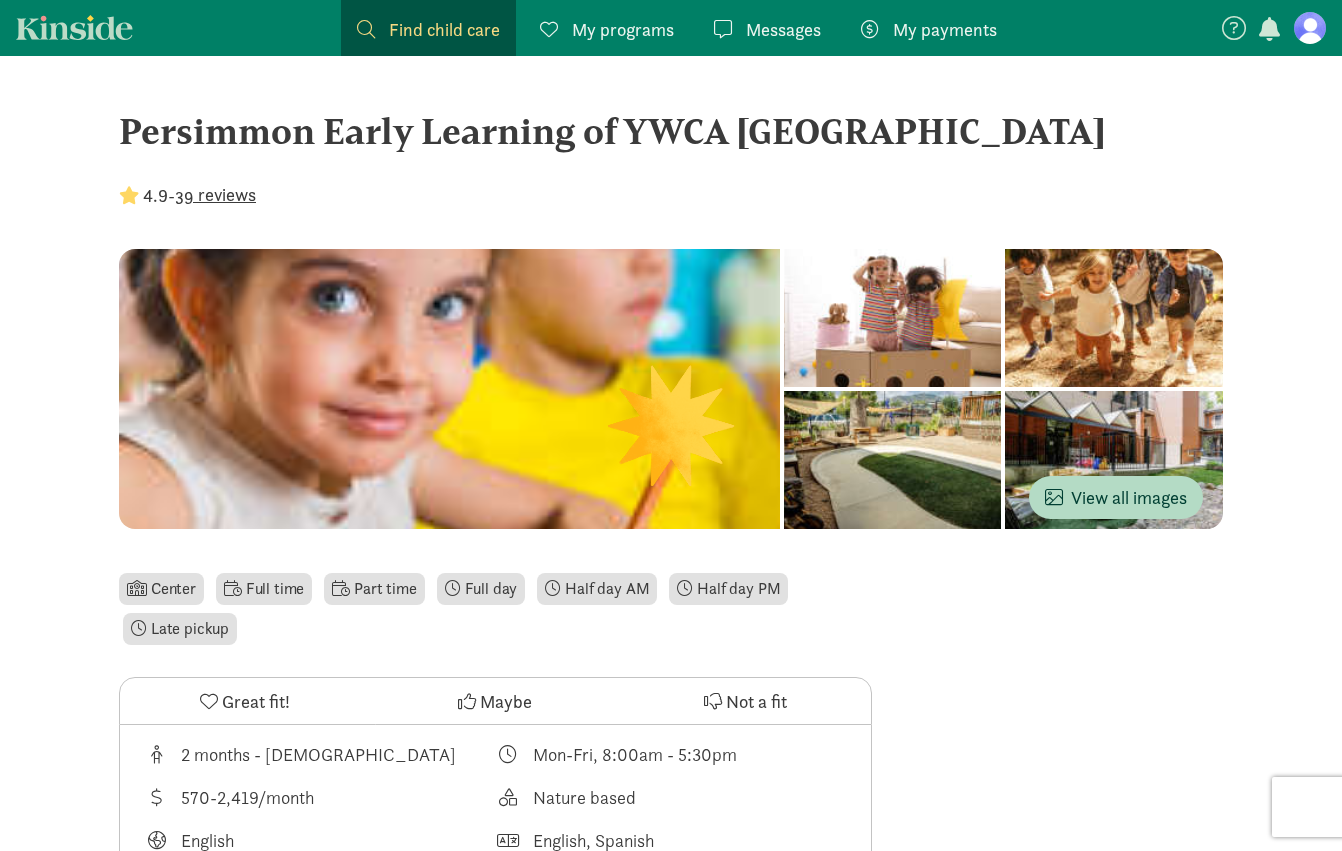 scroll, scrollTop: 0, scrollLeft: 0, axis: both 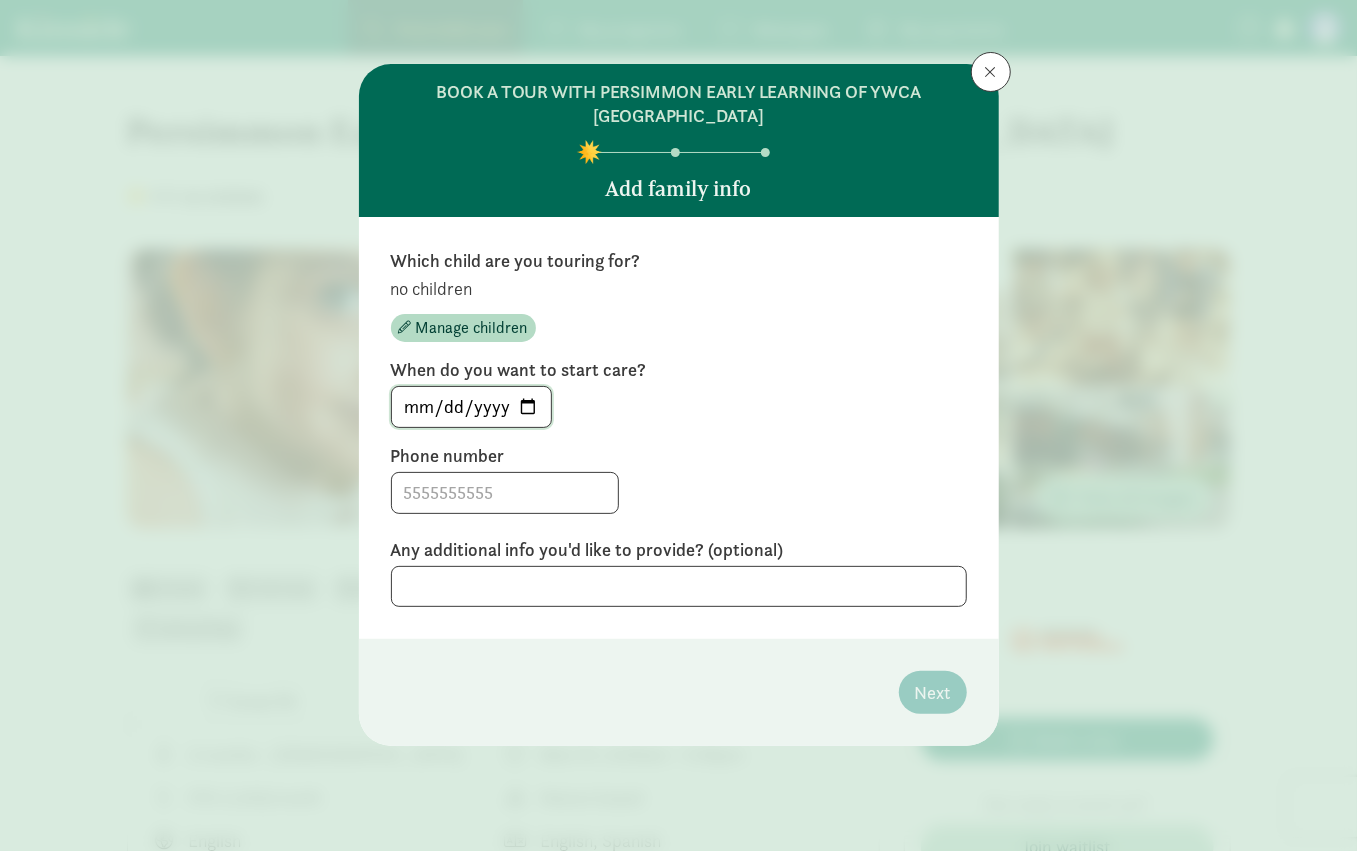 click on "[DATE]" 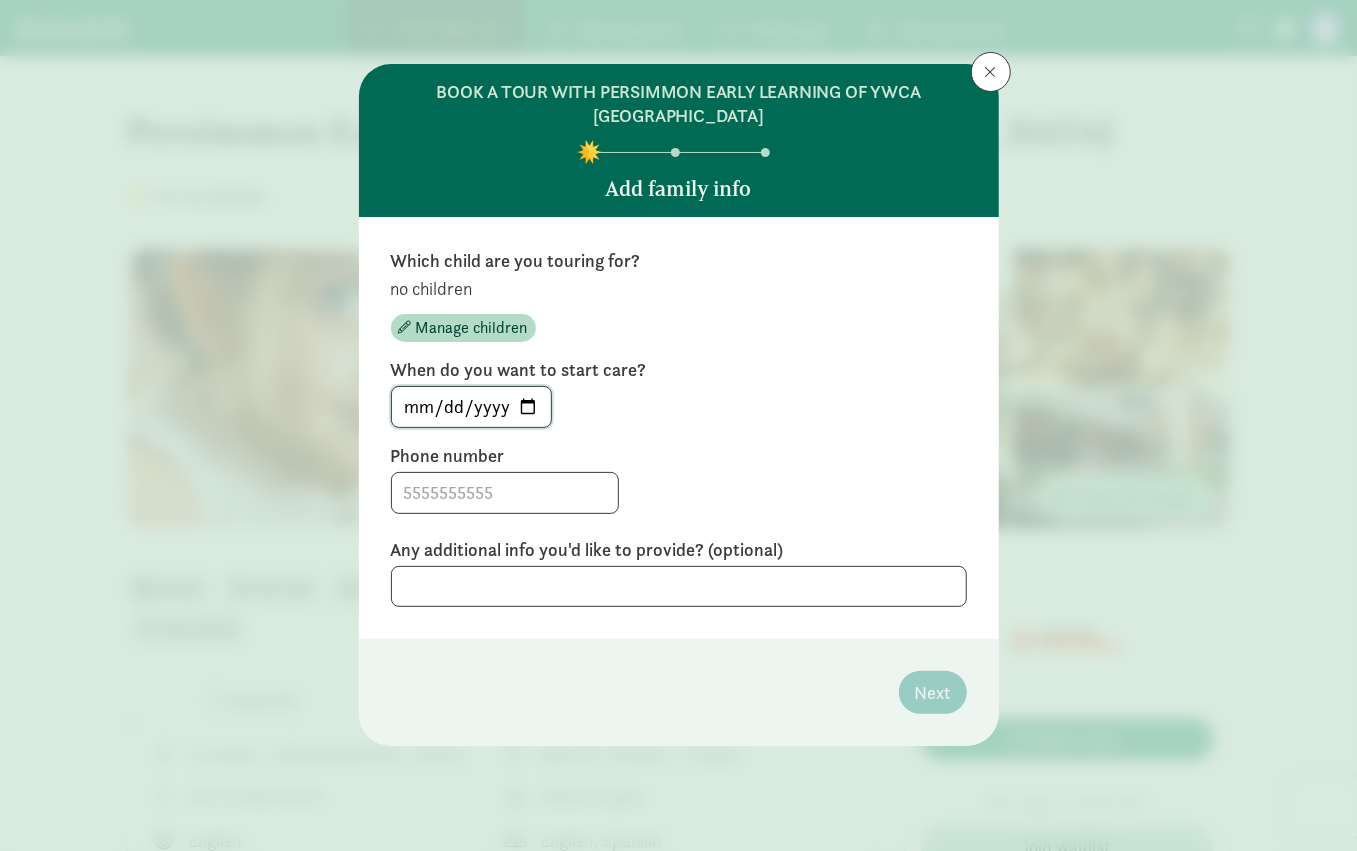 click on "[DATE]" 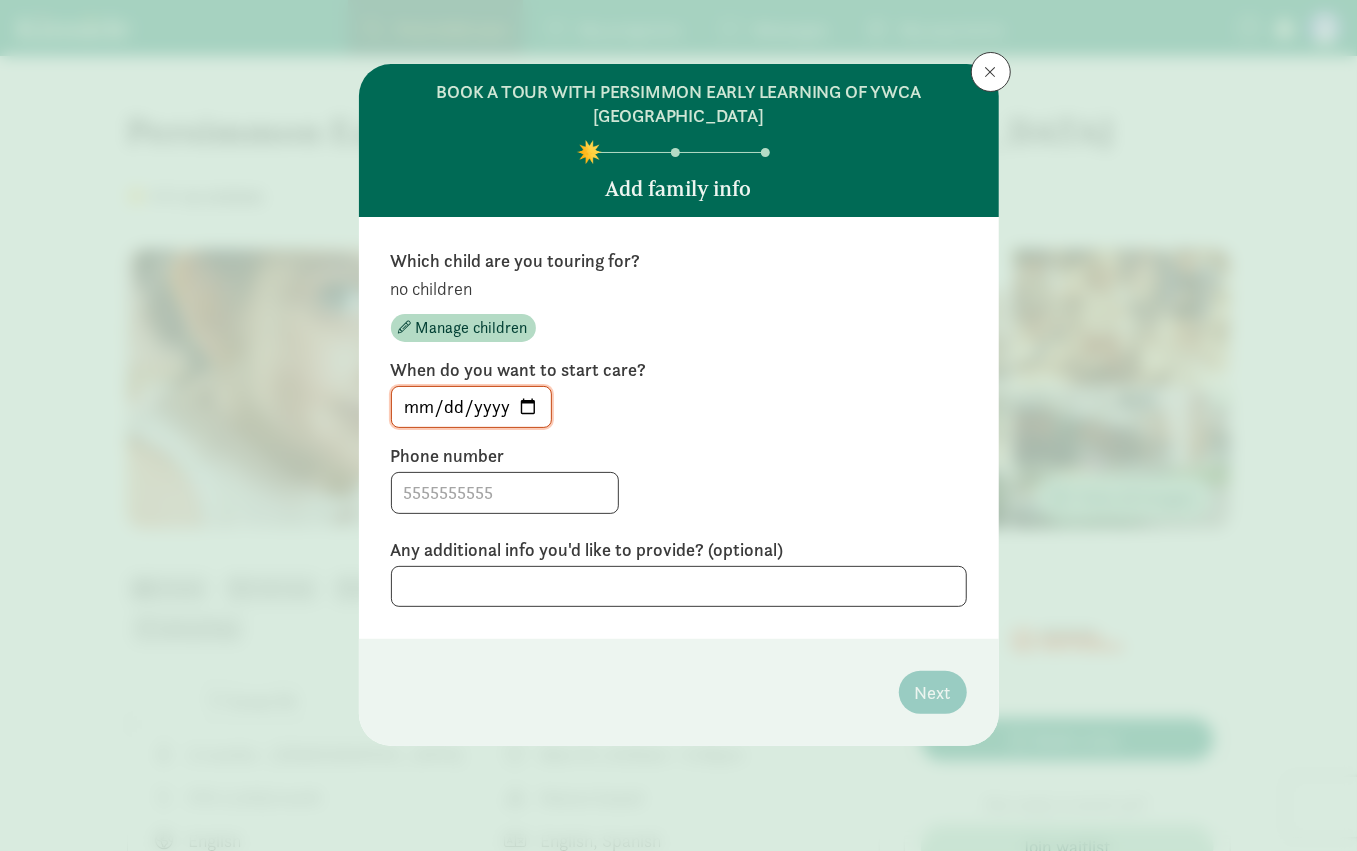 click at bounding box center (679, 493) 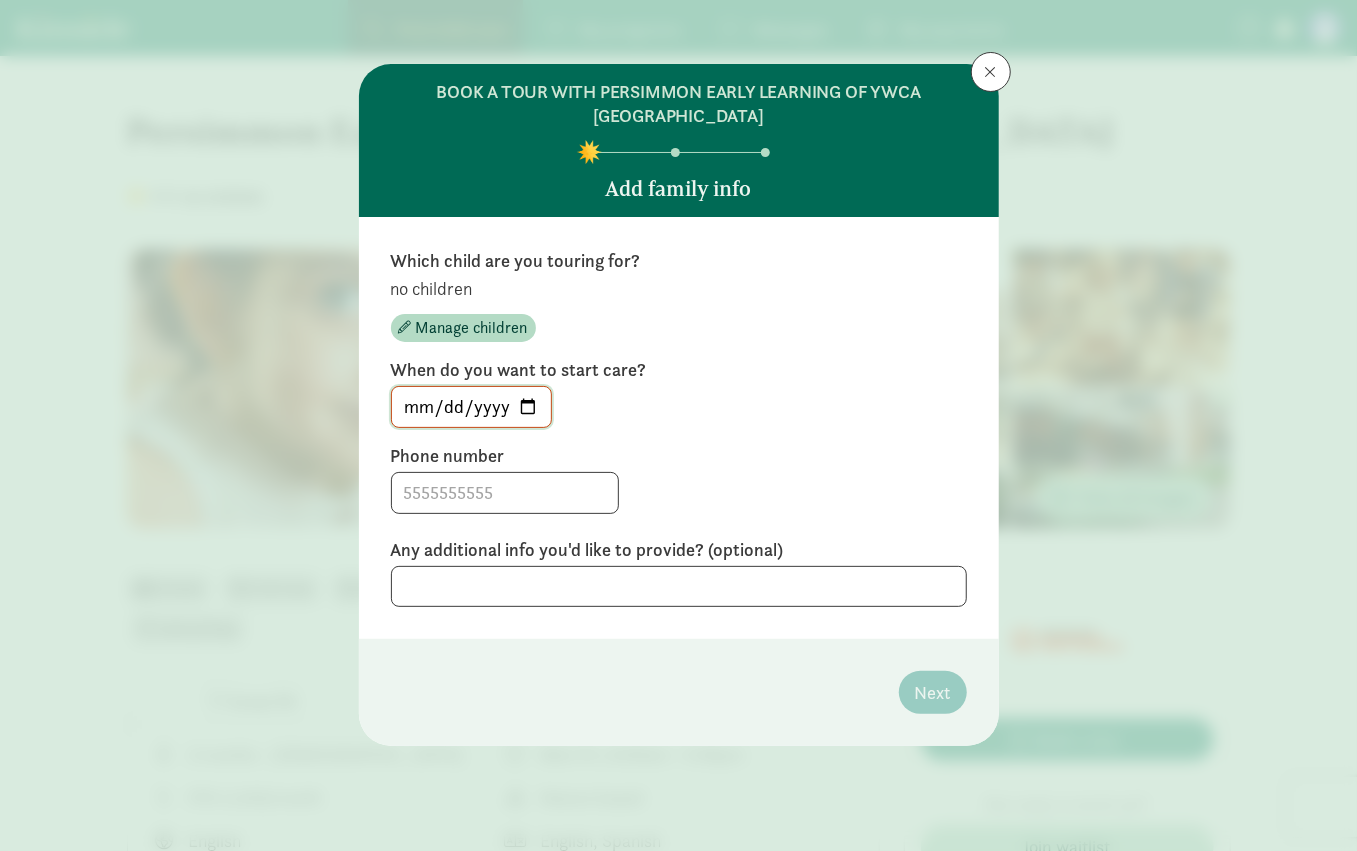 click on "[DATE]" 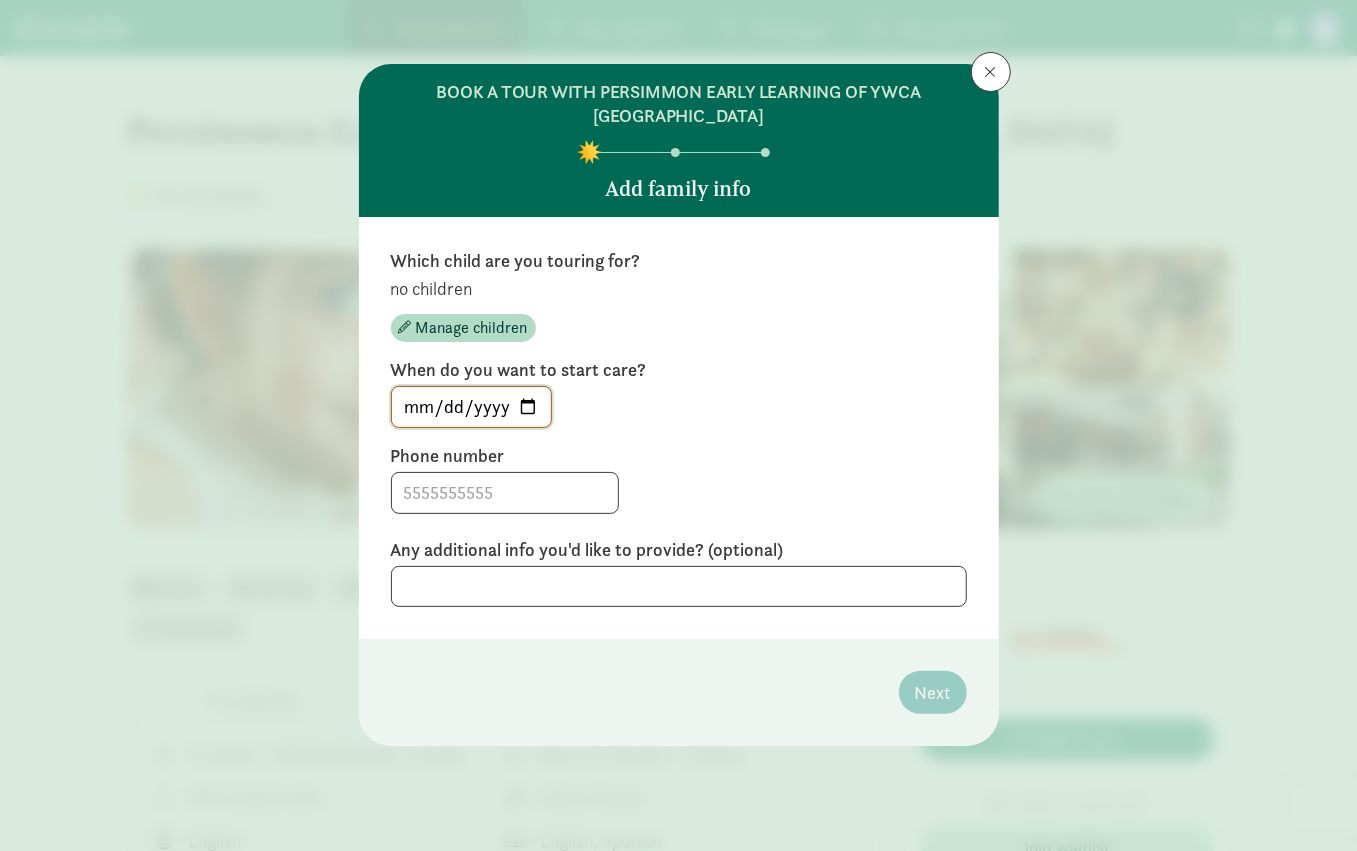 type on "[DATE]" 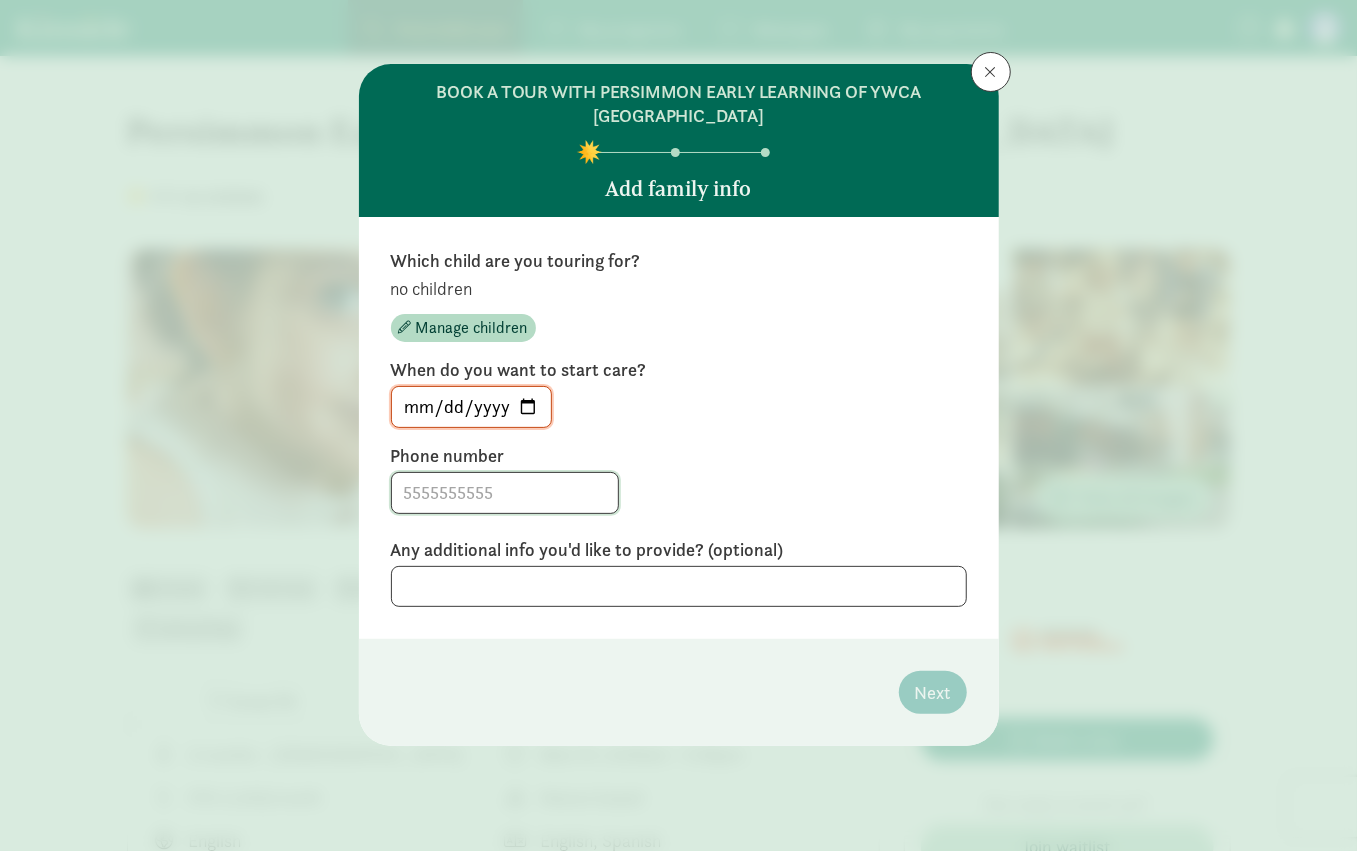 click 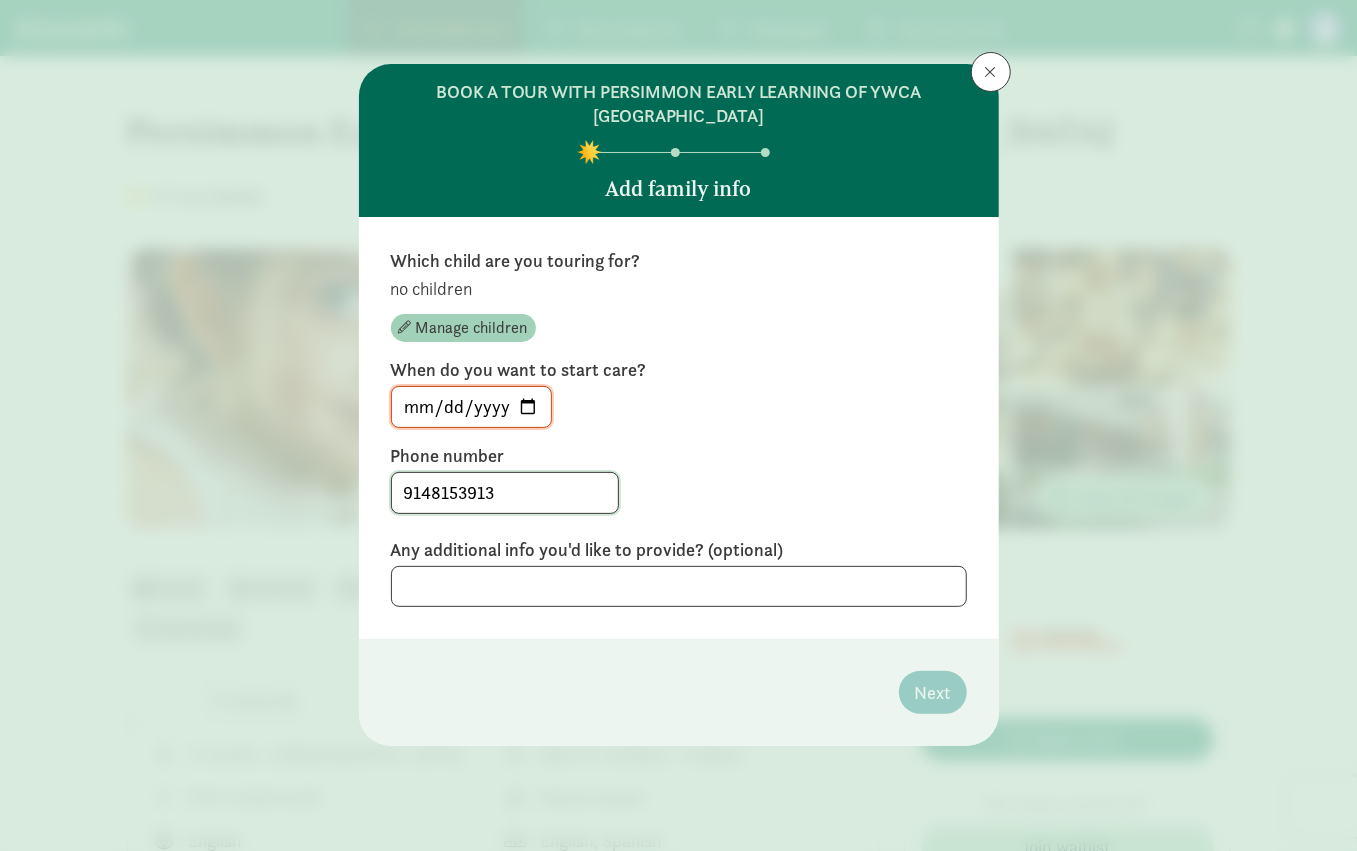 type on "9148153913" 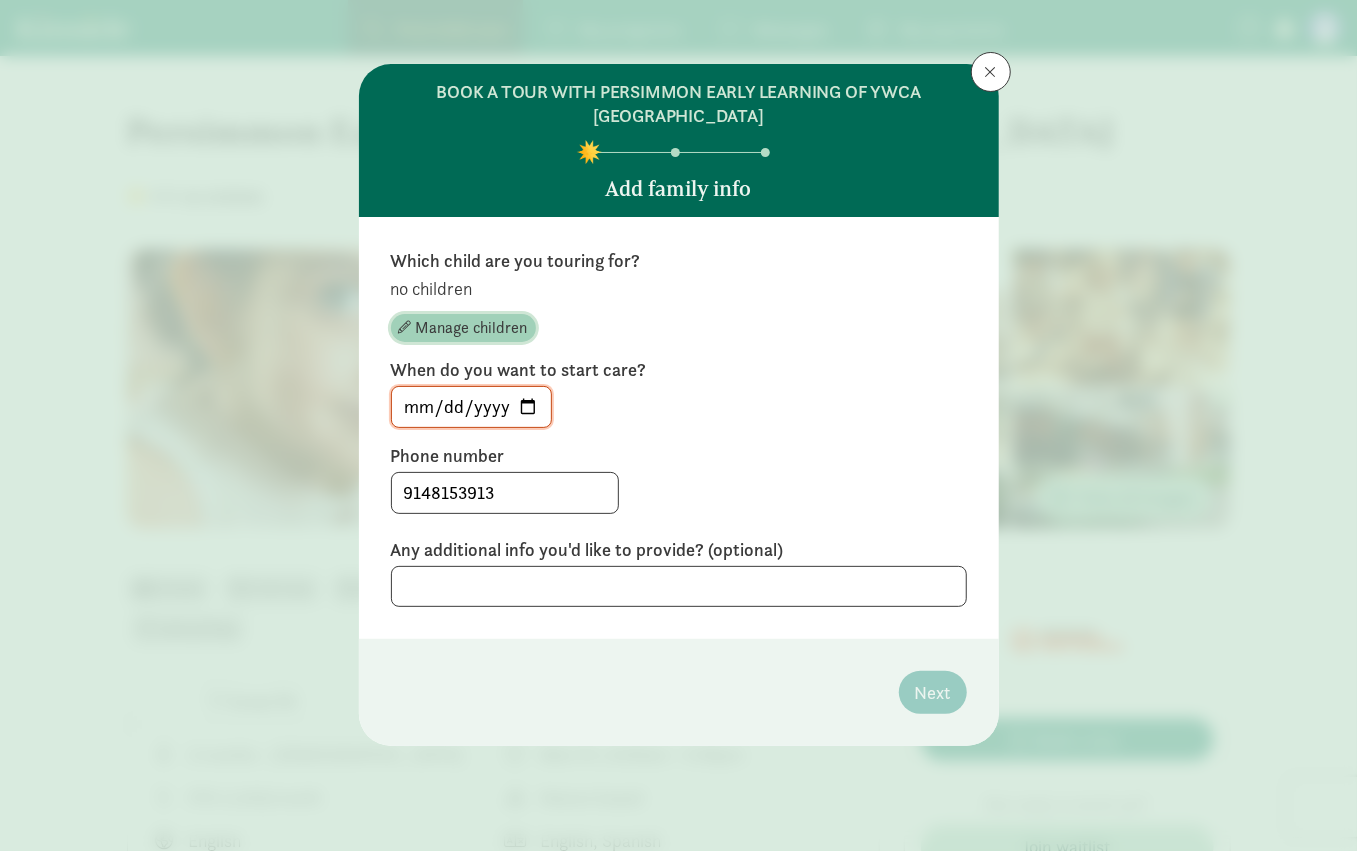 click on "Manage children" at bounding box center (472, 328) 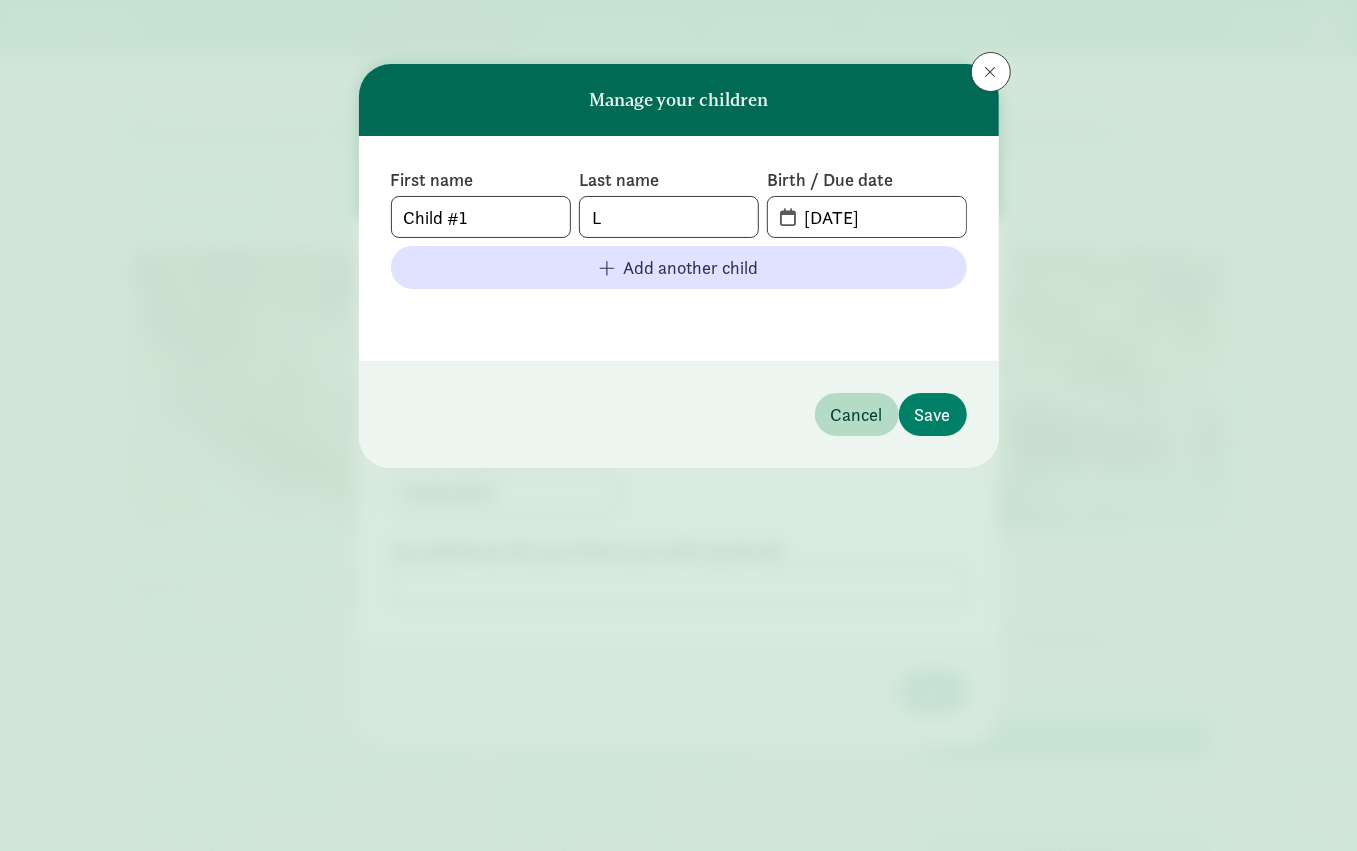 click on "[DATE]" at bounding box center (866, 217) 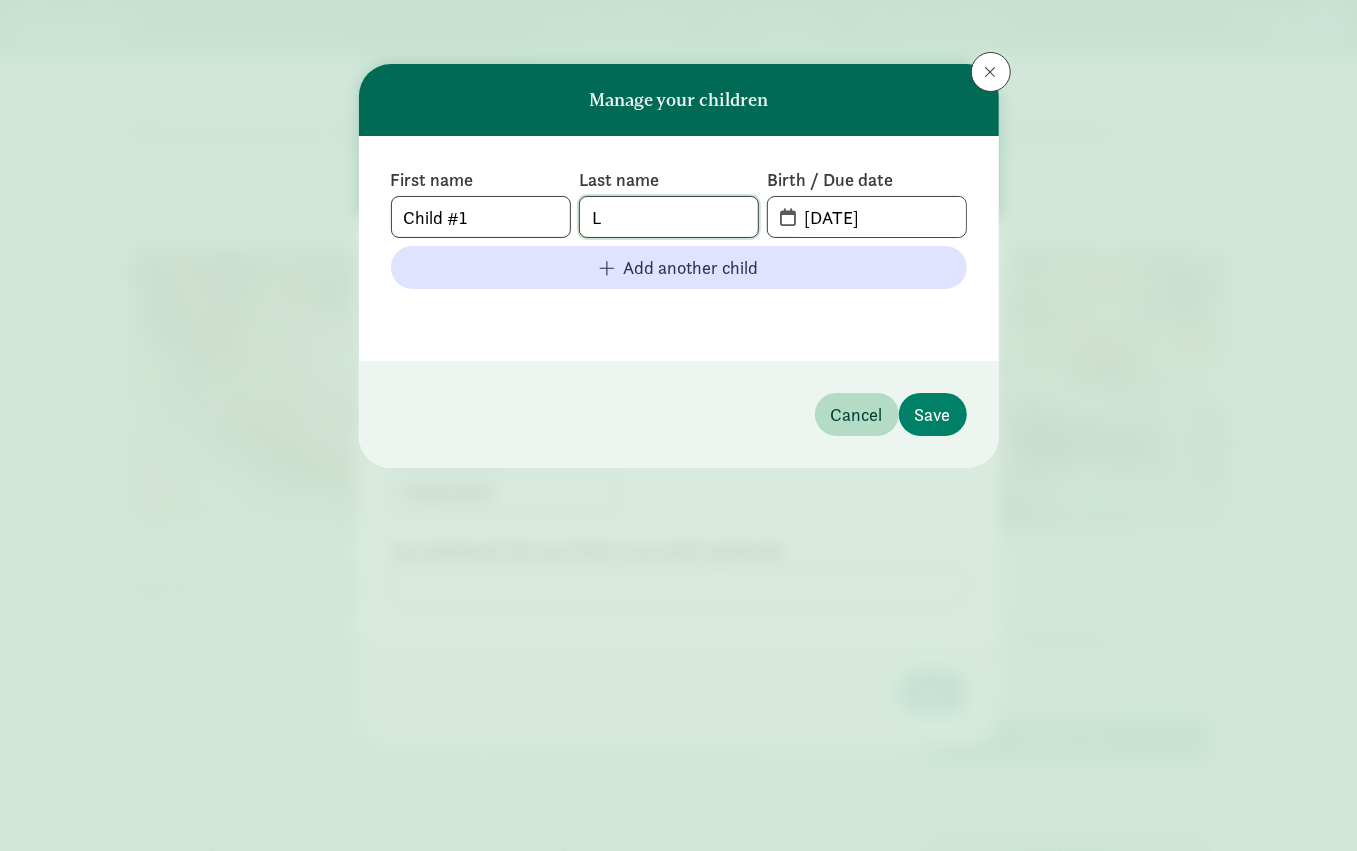 click on "L" 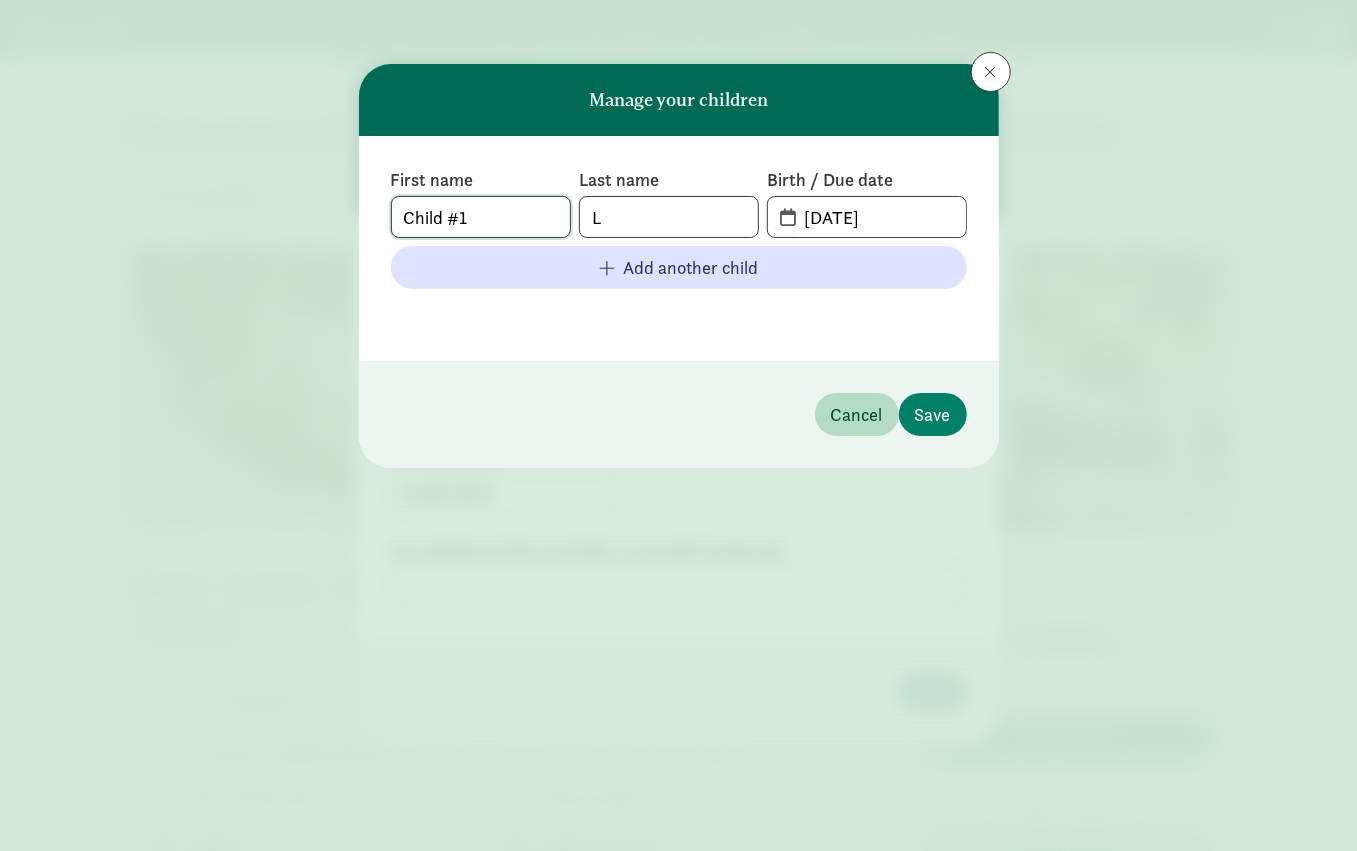 click on "Child #1" 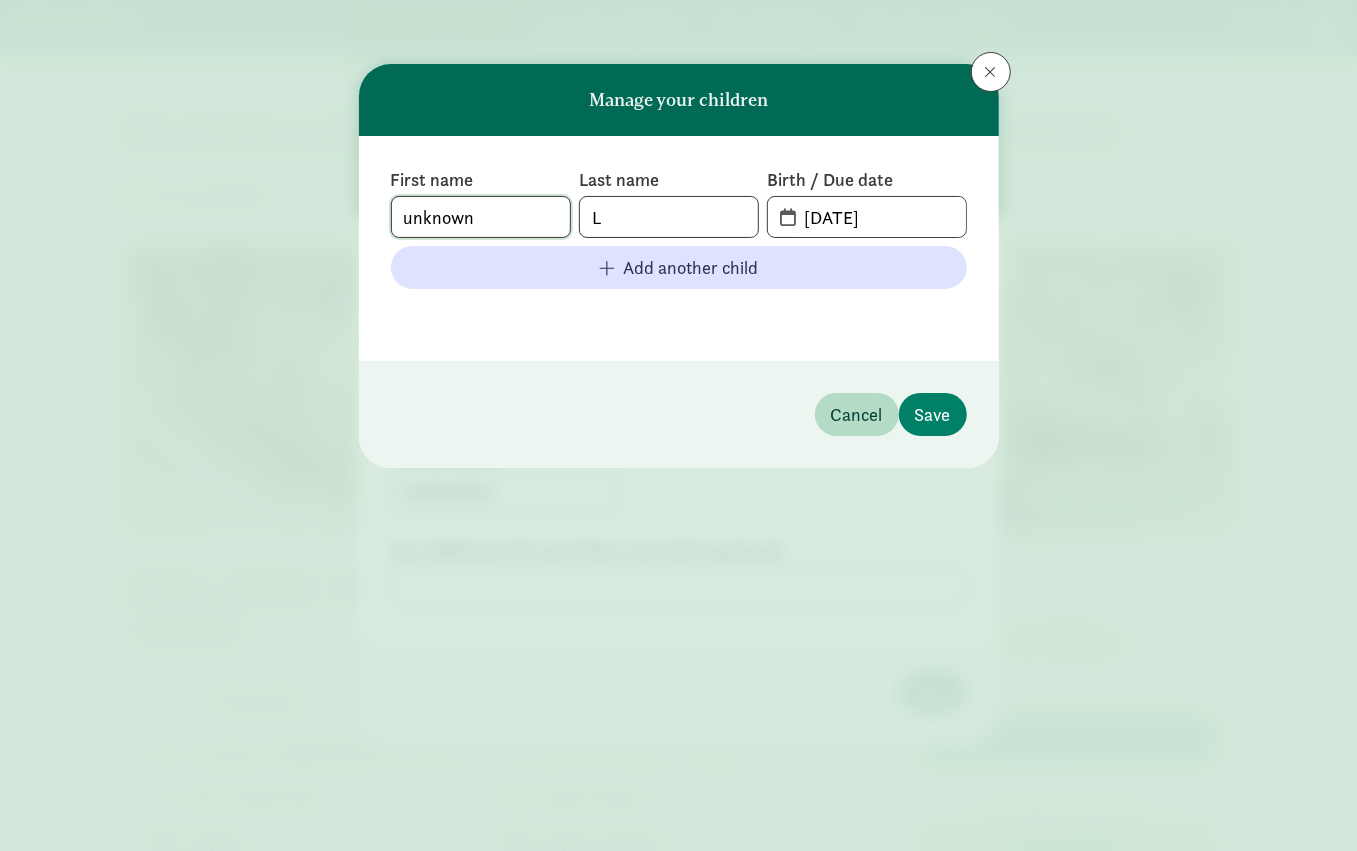 type on "unknown" 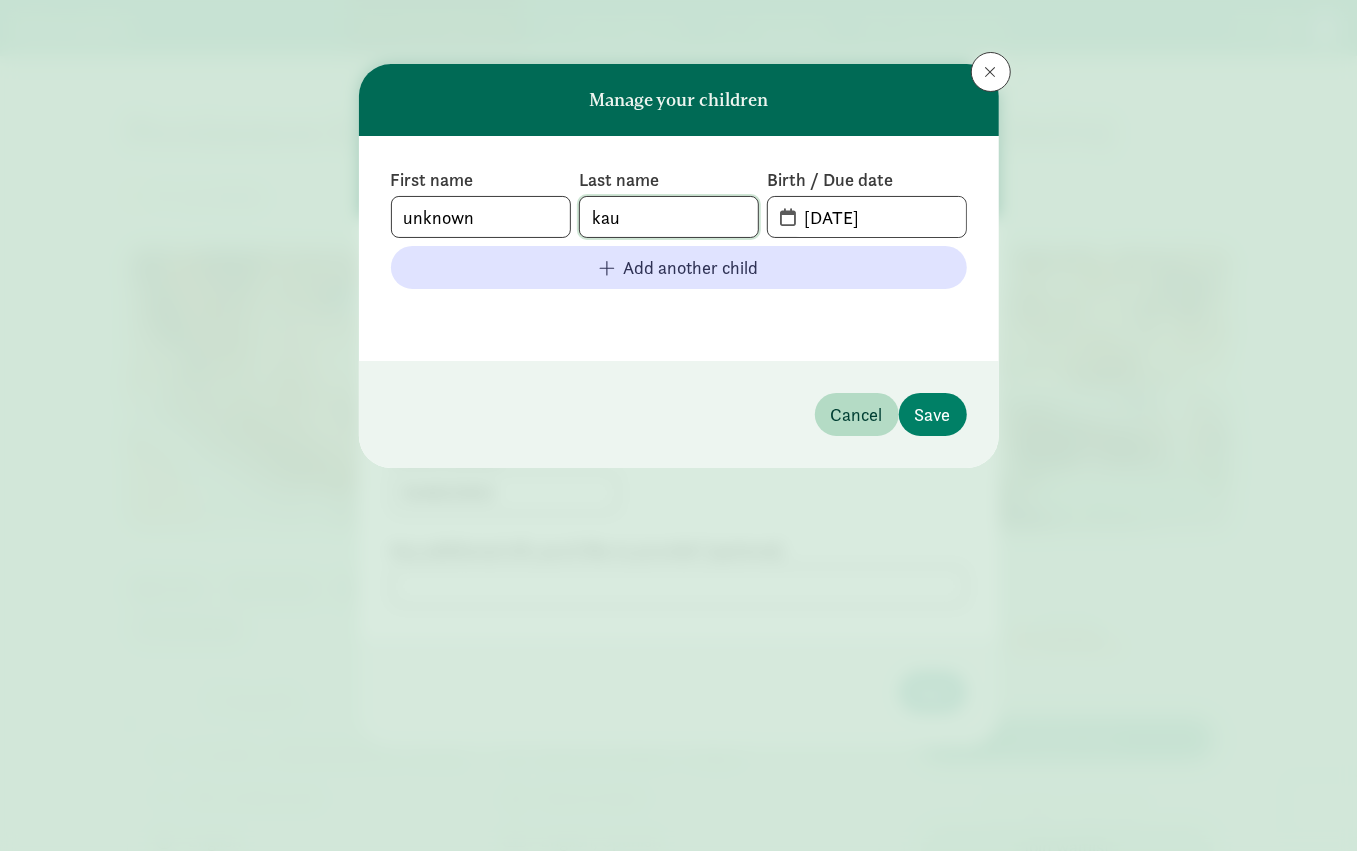 type on "kau" 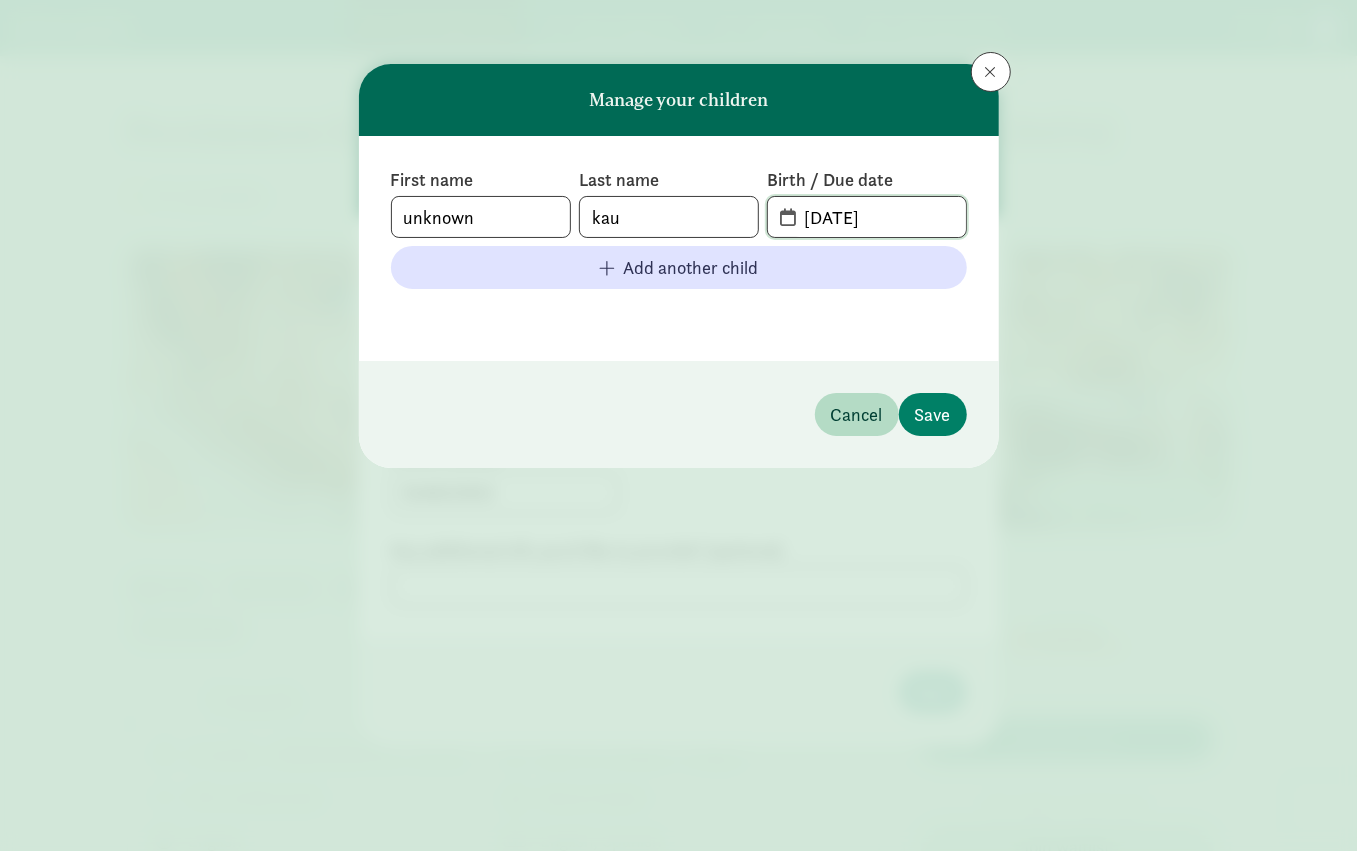 click on "[DATE]" 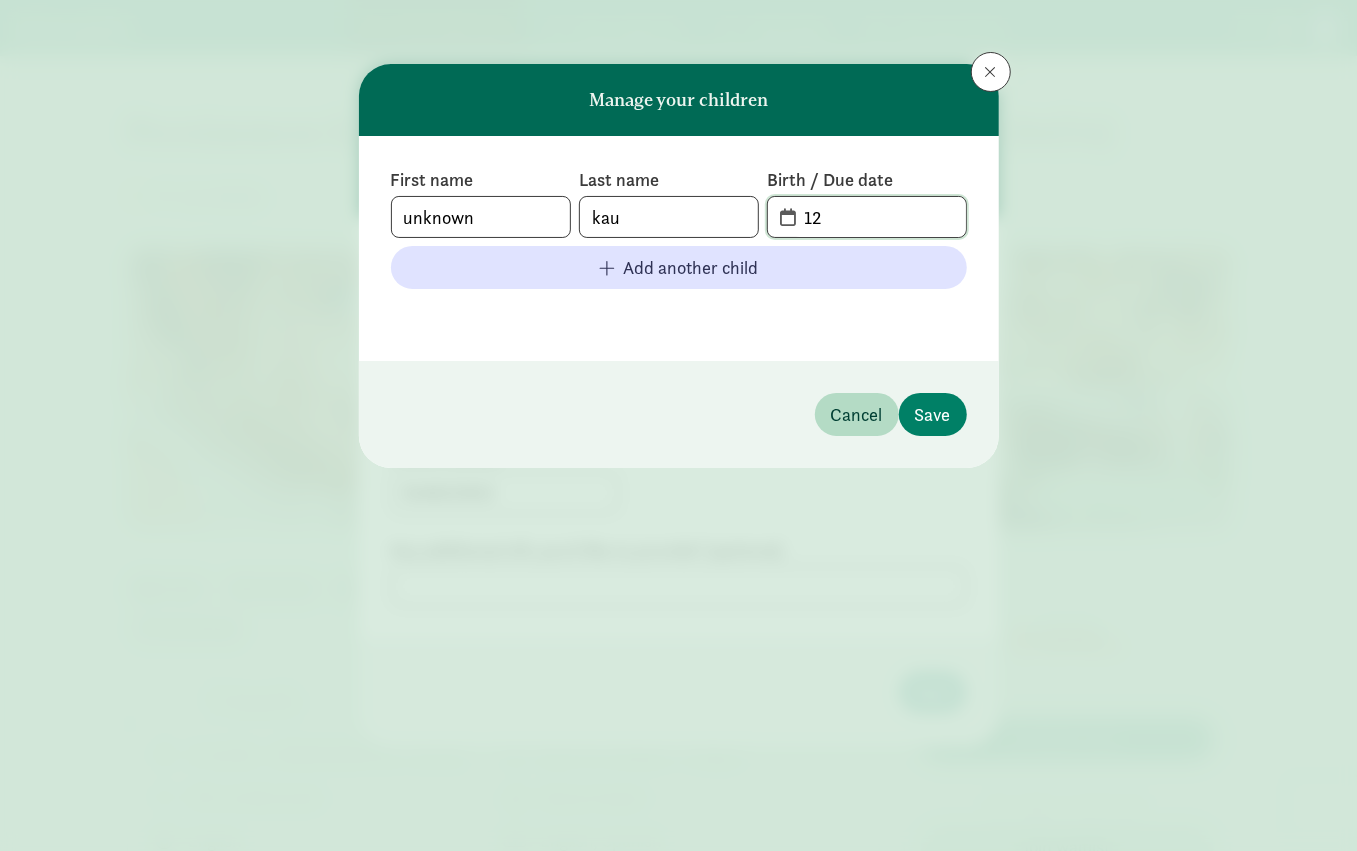 type on "1" 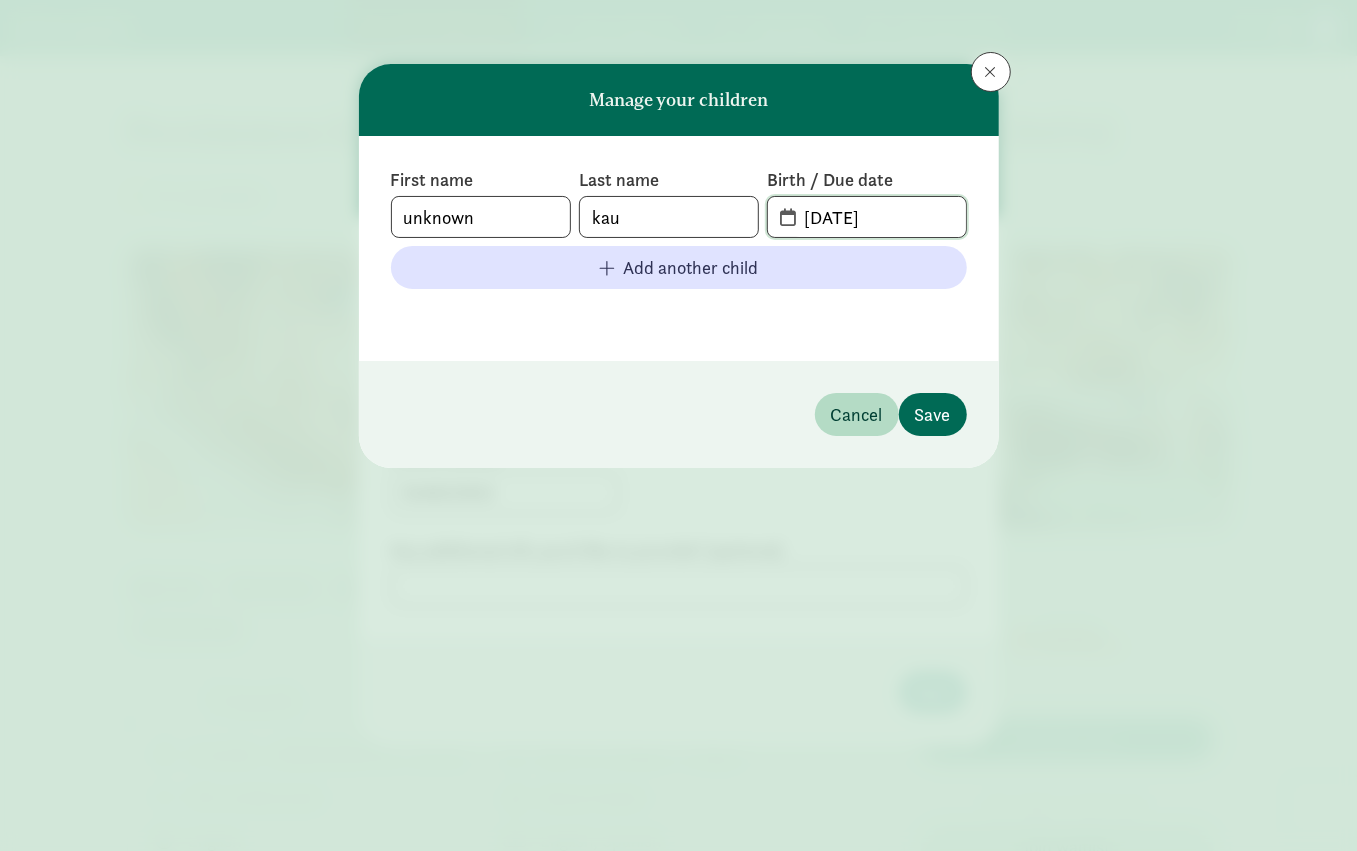 type on "[DATE]" 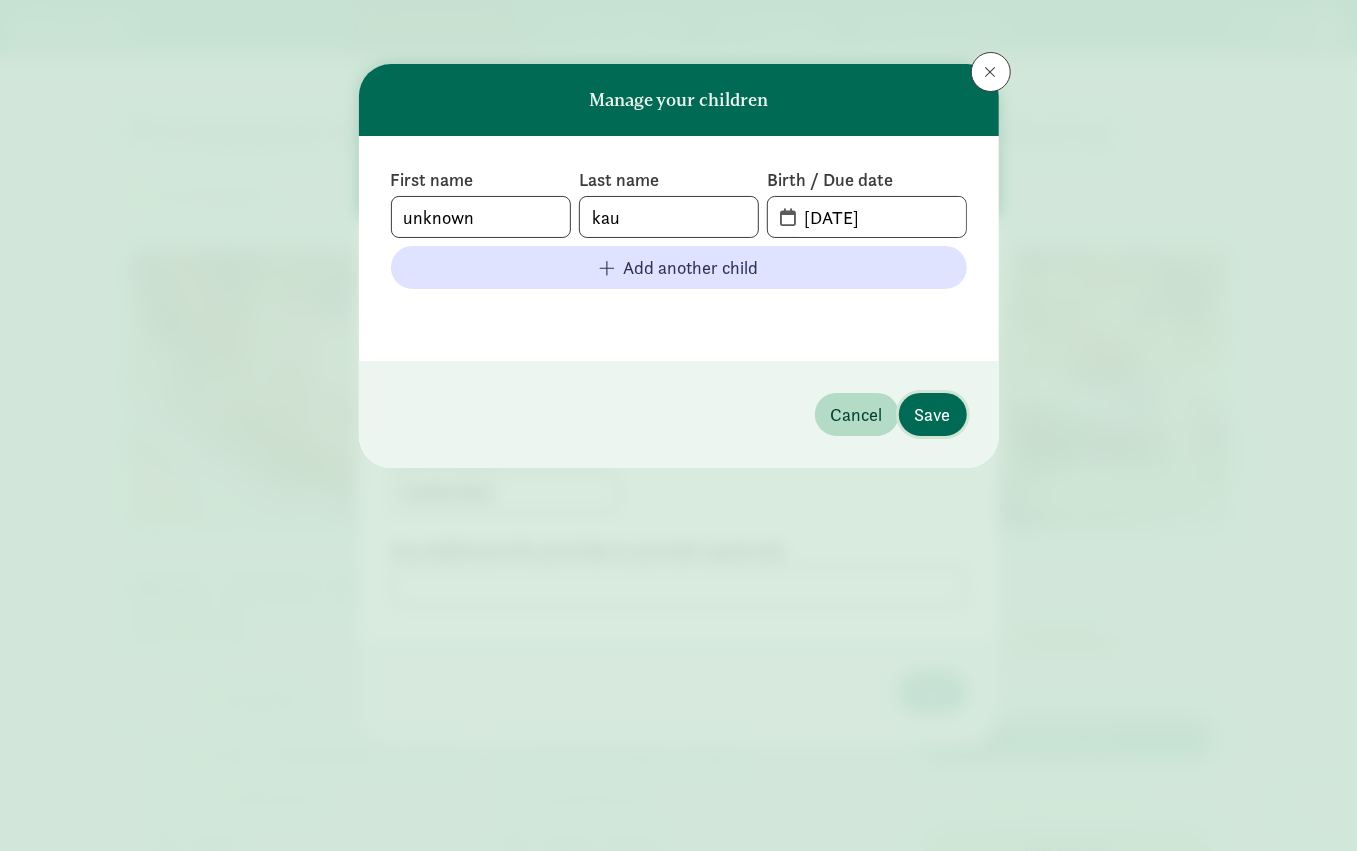click on "Save" 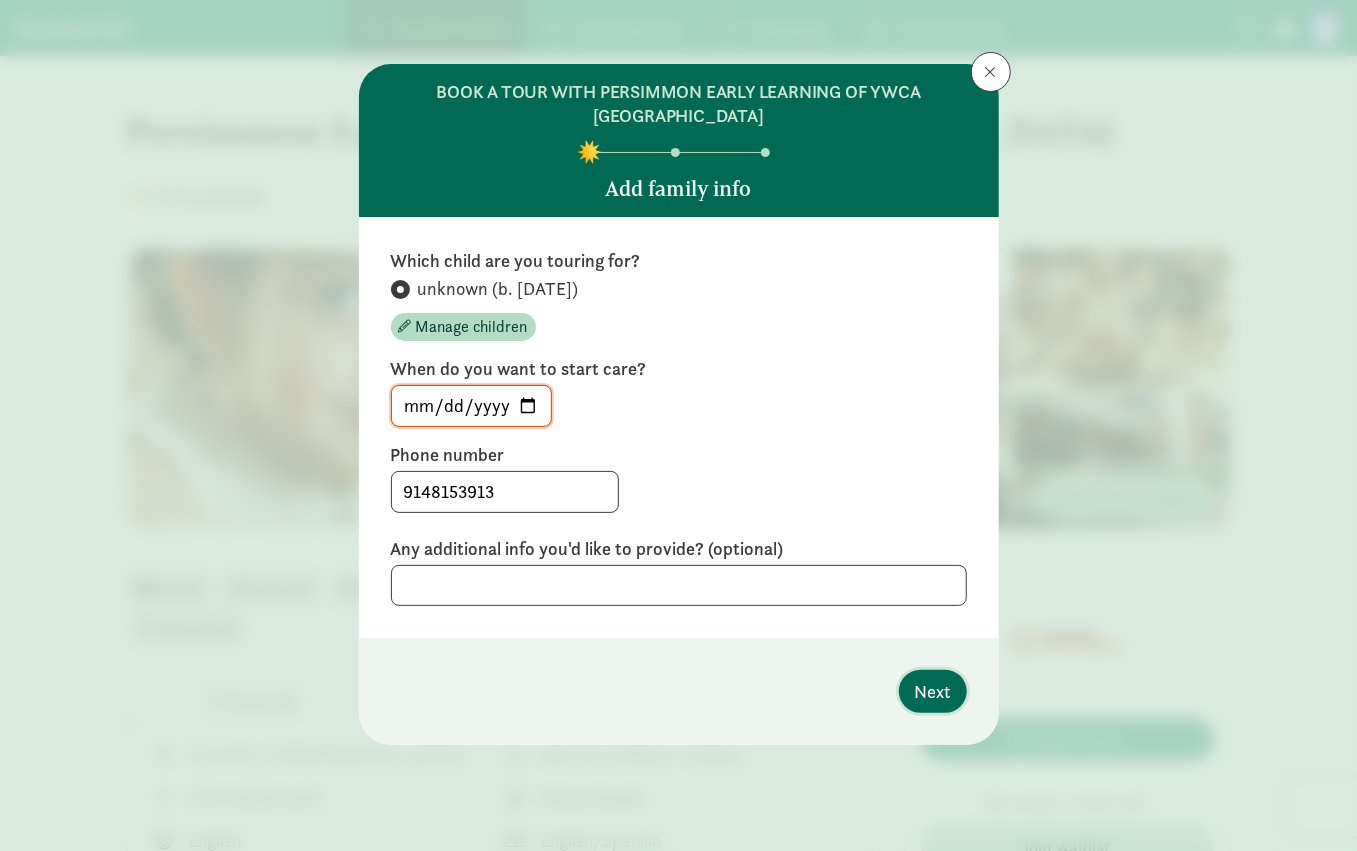 click on "Next" at bounding box center [933, 691] 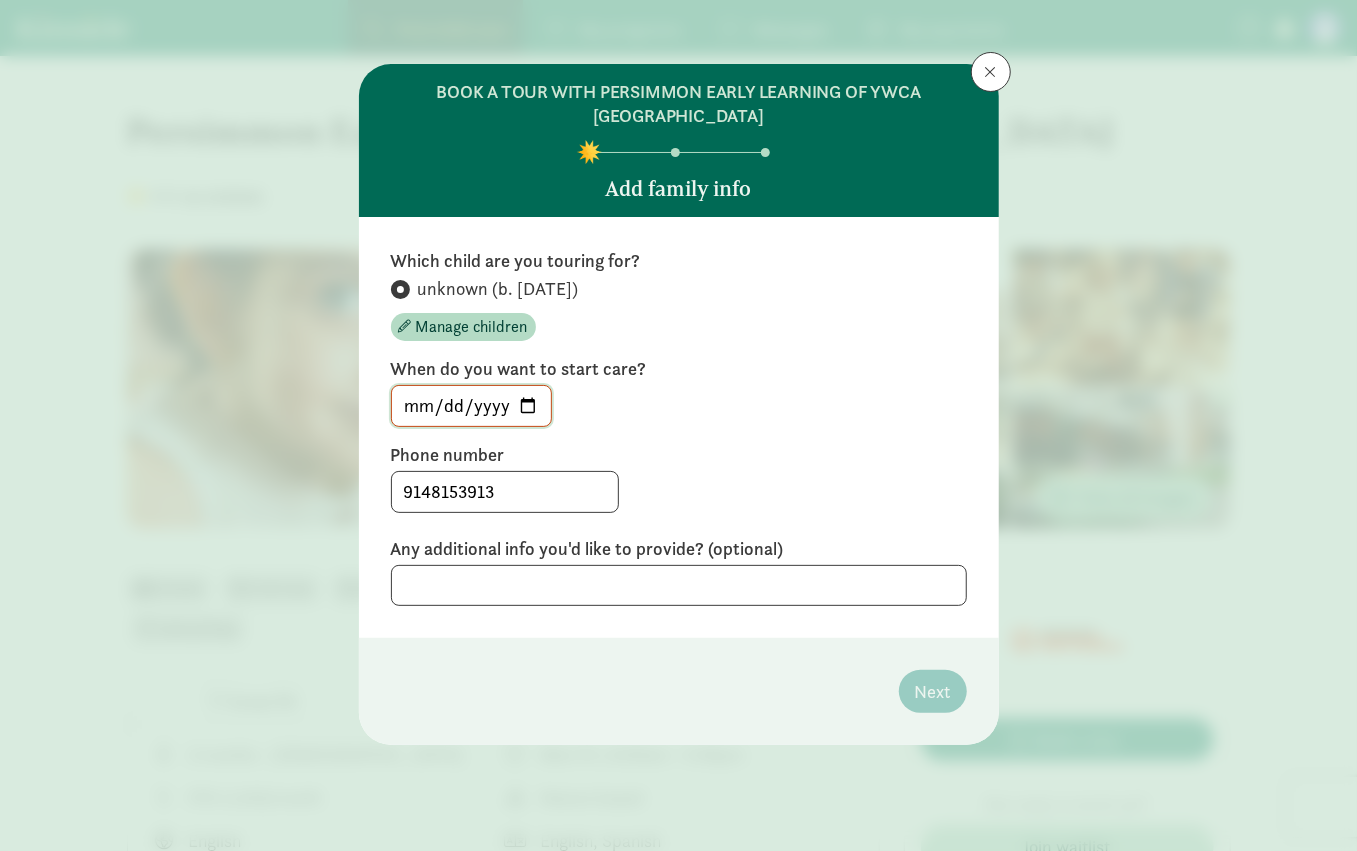 click on "[DATE]" 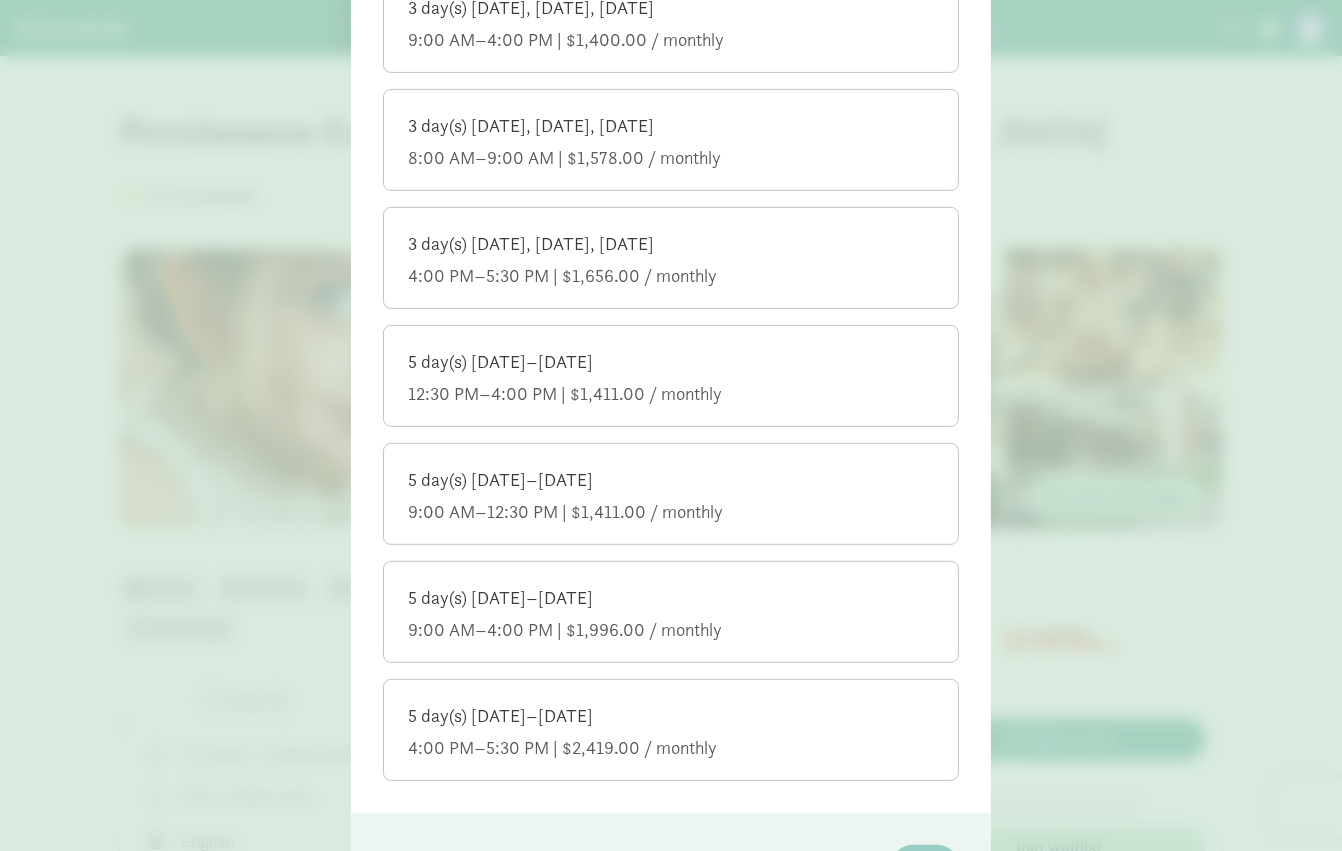 scroll, scrollTop: 1153, scrollLeft: 0, axis: vertical 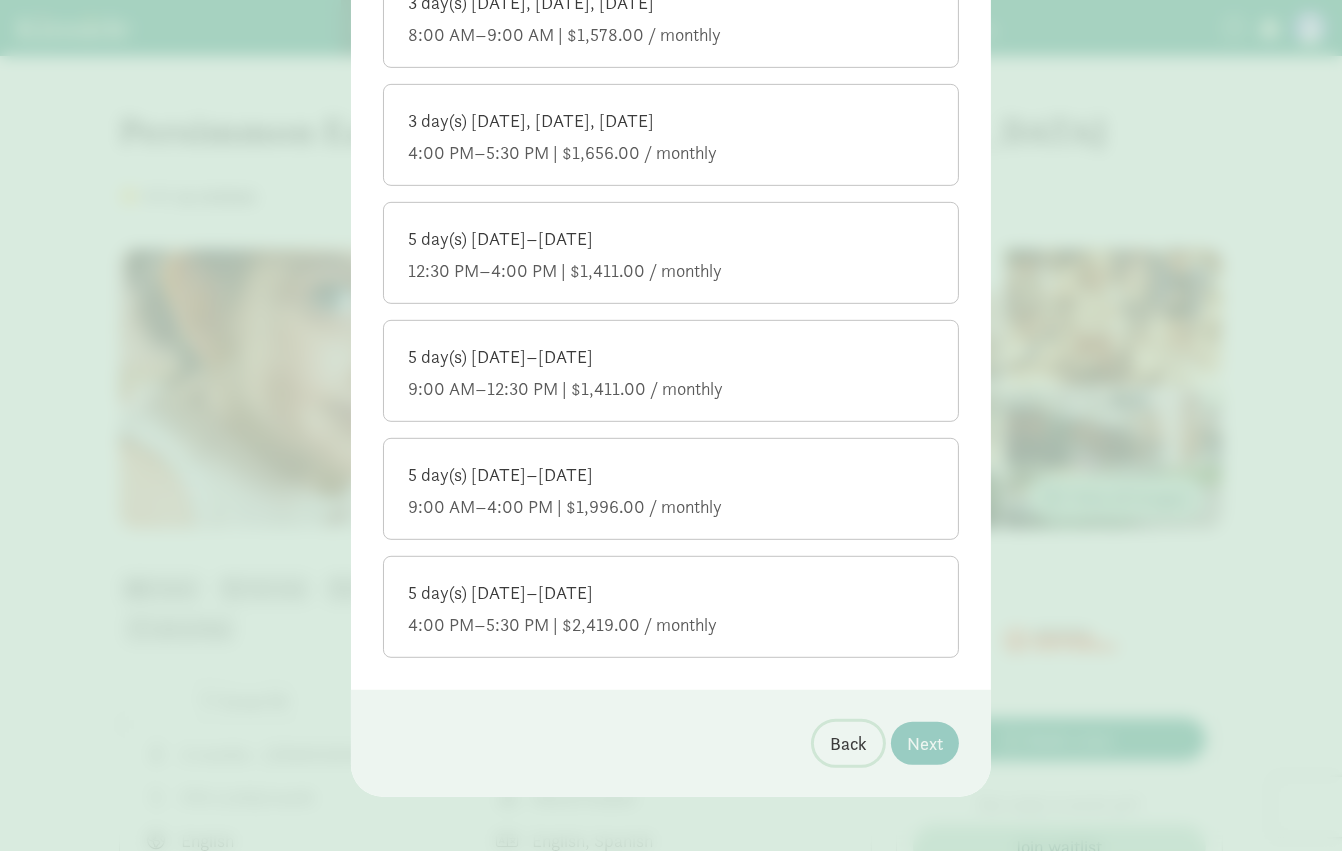 click on "Back" at bounding box center (848, 743) 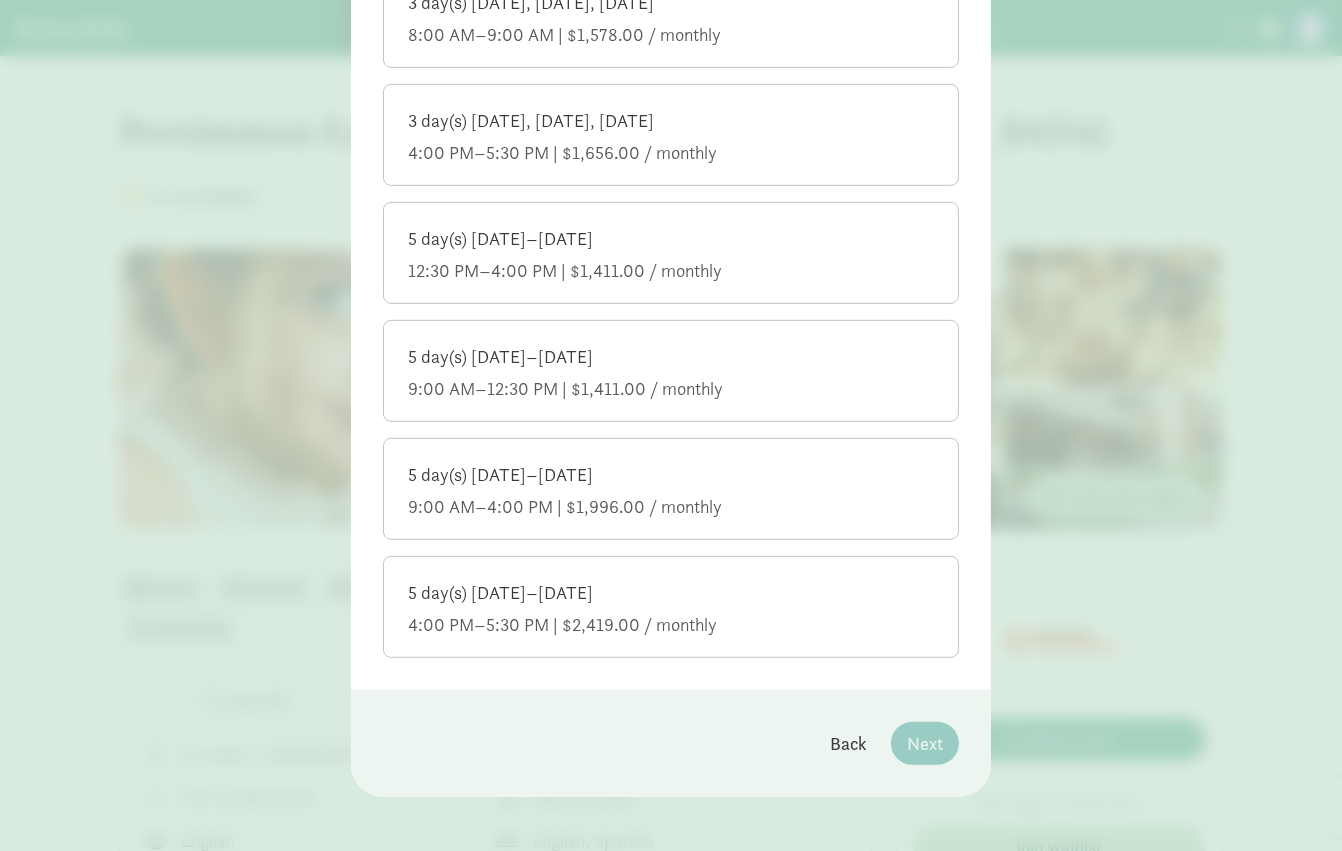 scroll, scrollTop: 0, scrollLeft: 0, axis: both 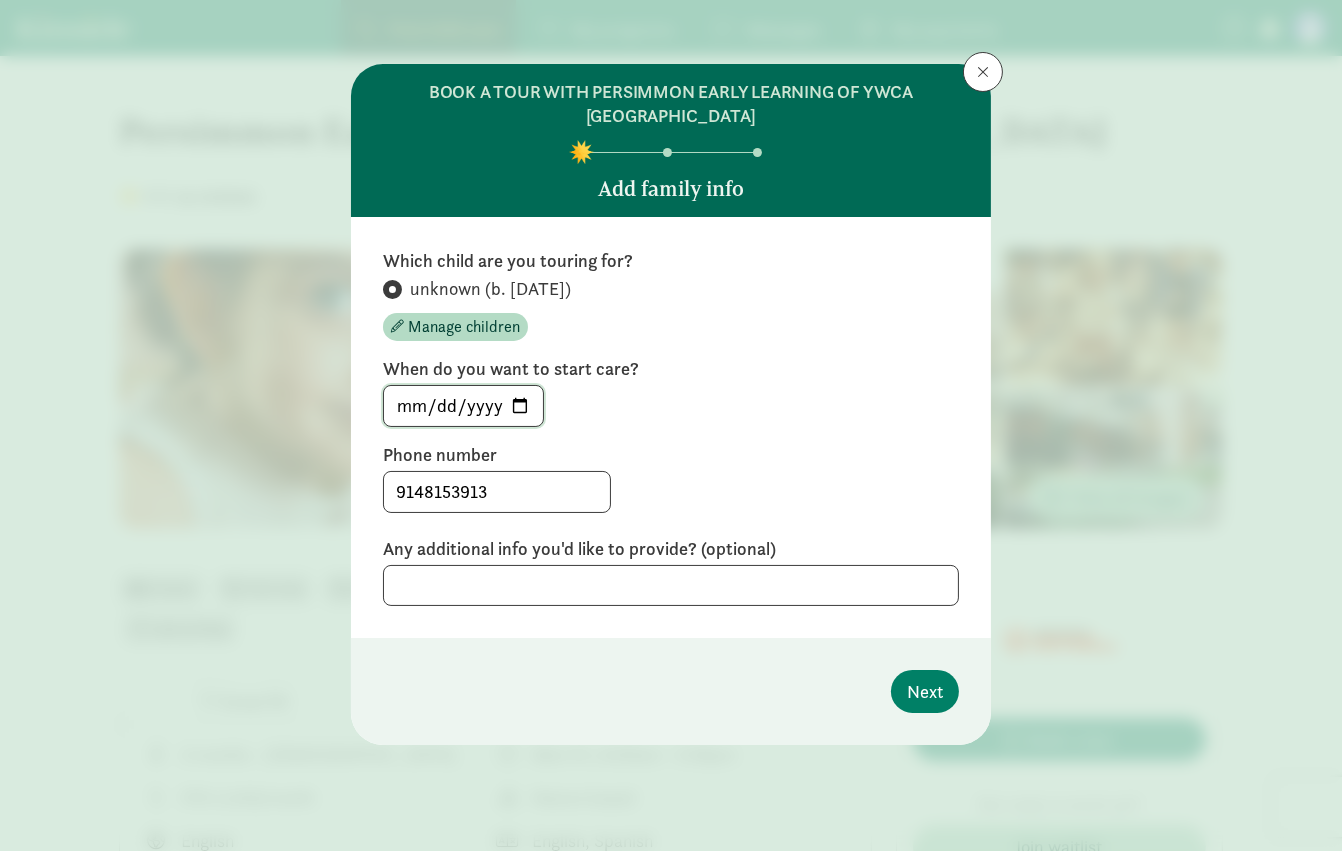 click on "[DATE]" 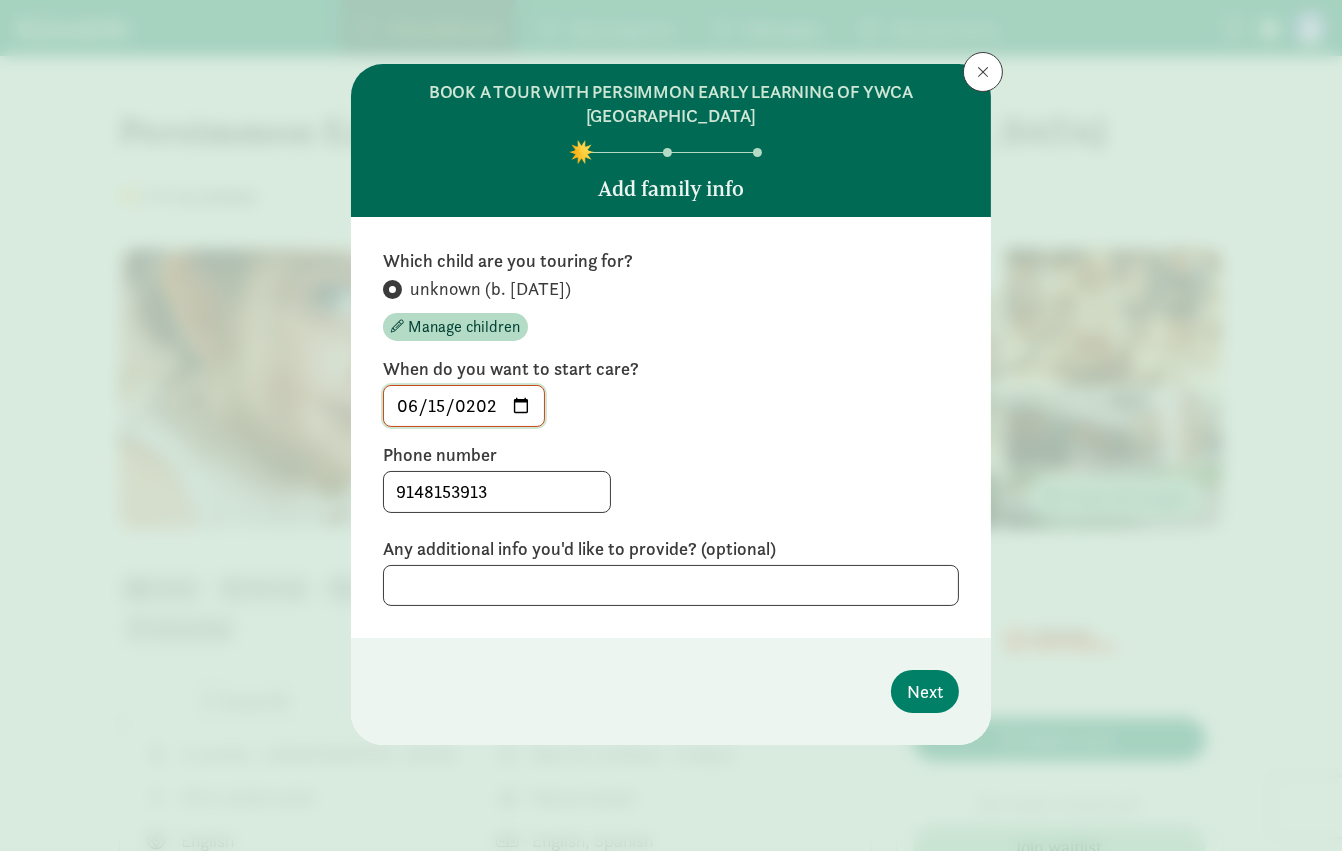 type on "[DATE]" 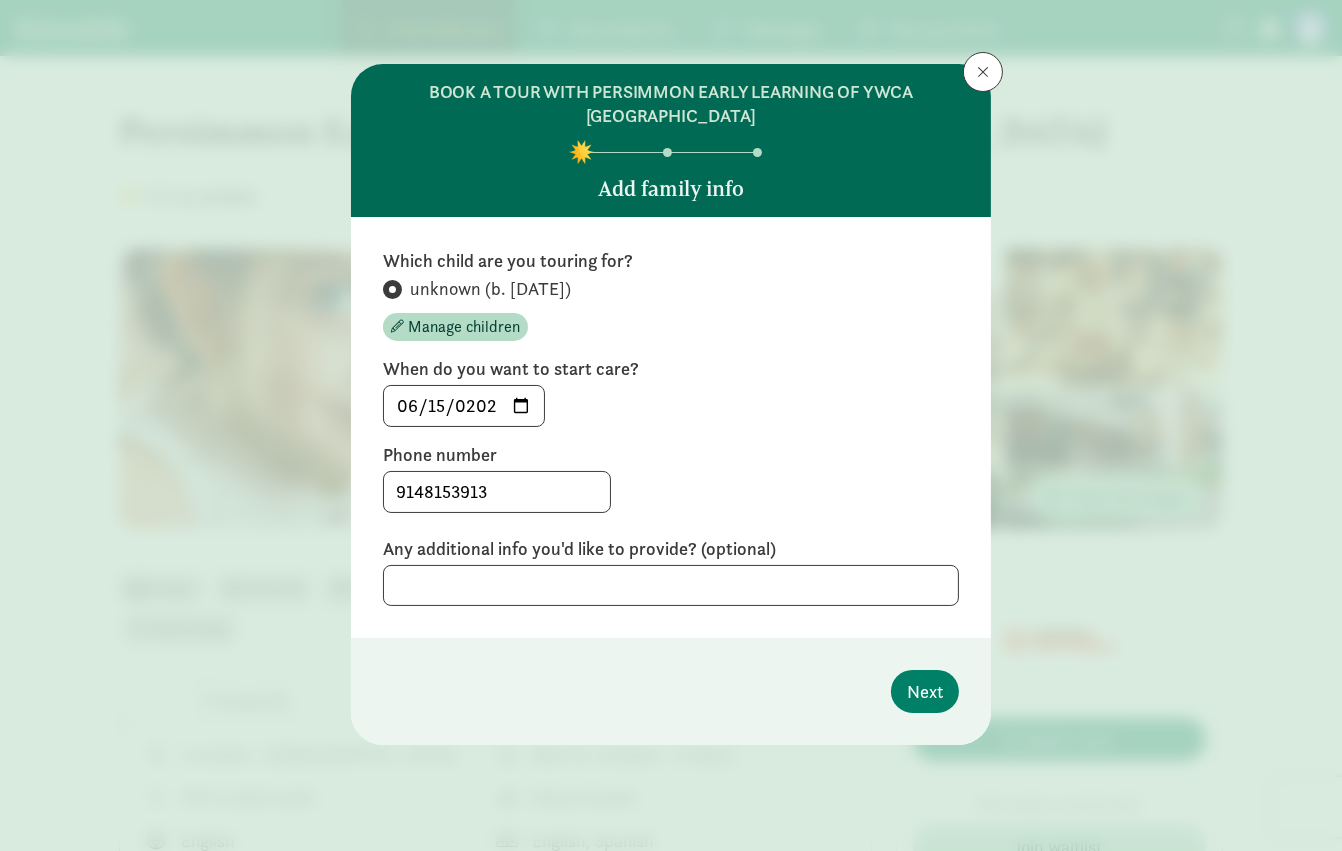 click on "Which child are you touring for?        unknown (b. [DATE])
Manage children
When do you want to start care?        [DATE]       Phone number        [PHONE_NUMBER]       Any additional info you'd like to provide? (optional)" 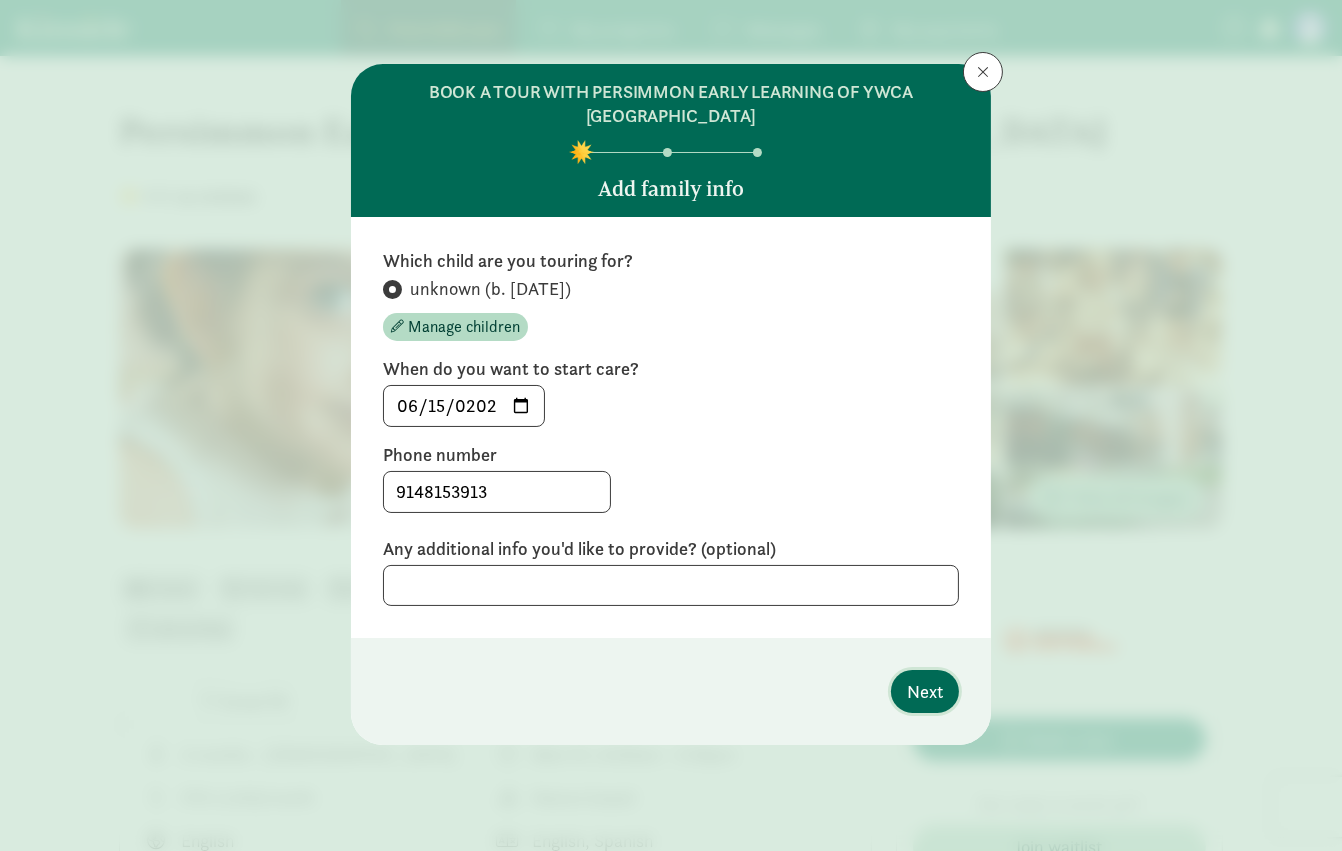 click on "Next" at bounding box center [925, 691] 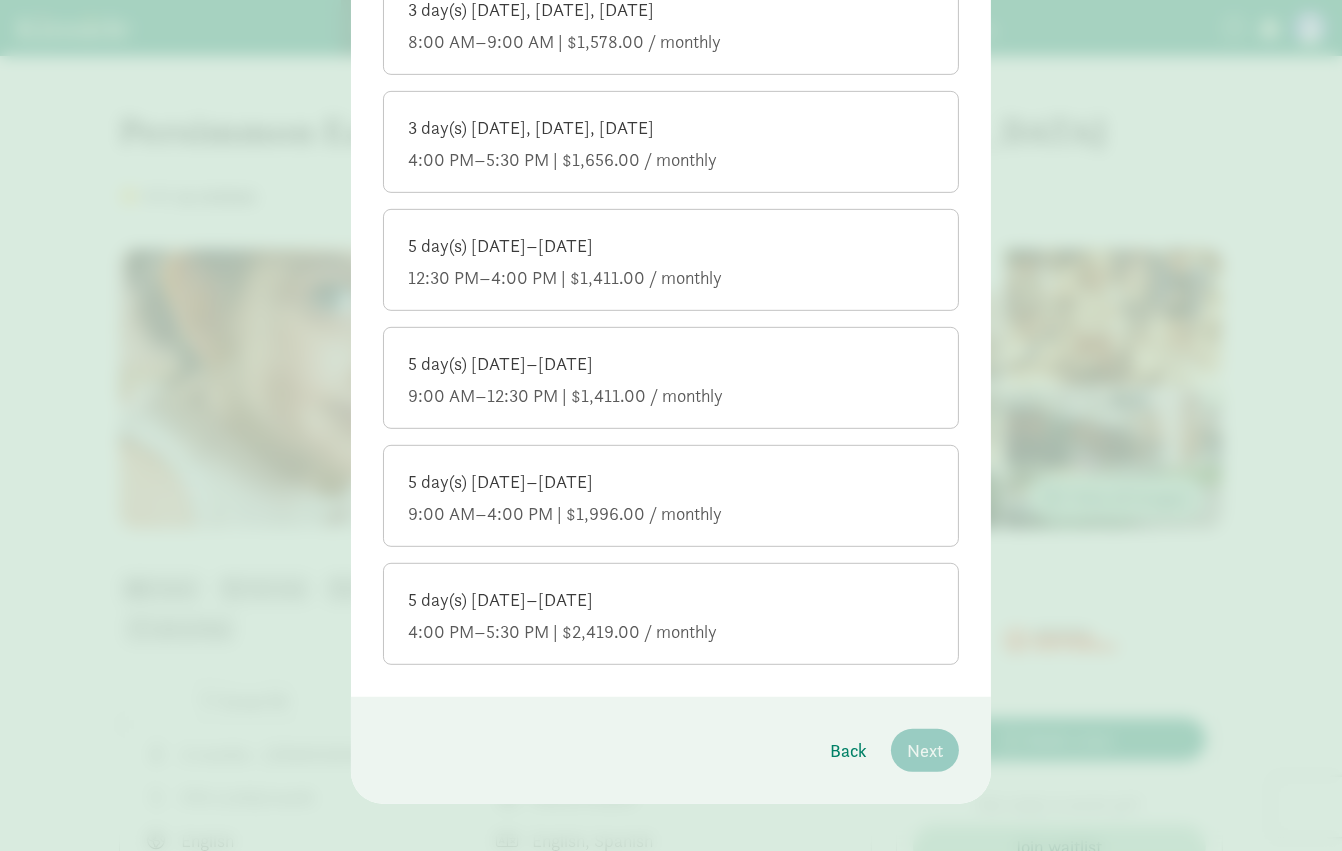 scroll, scrollTop: 1153, scrollLeft: 0, axis: vertical 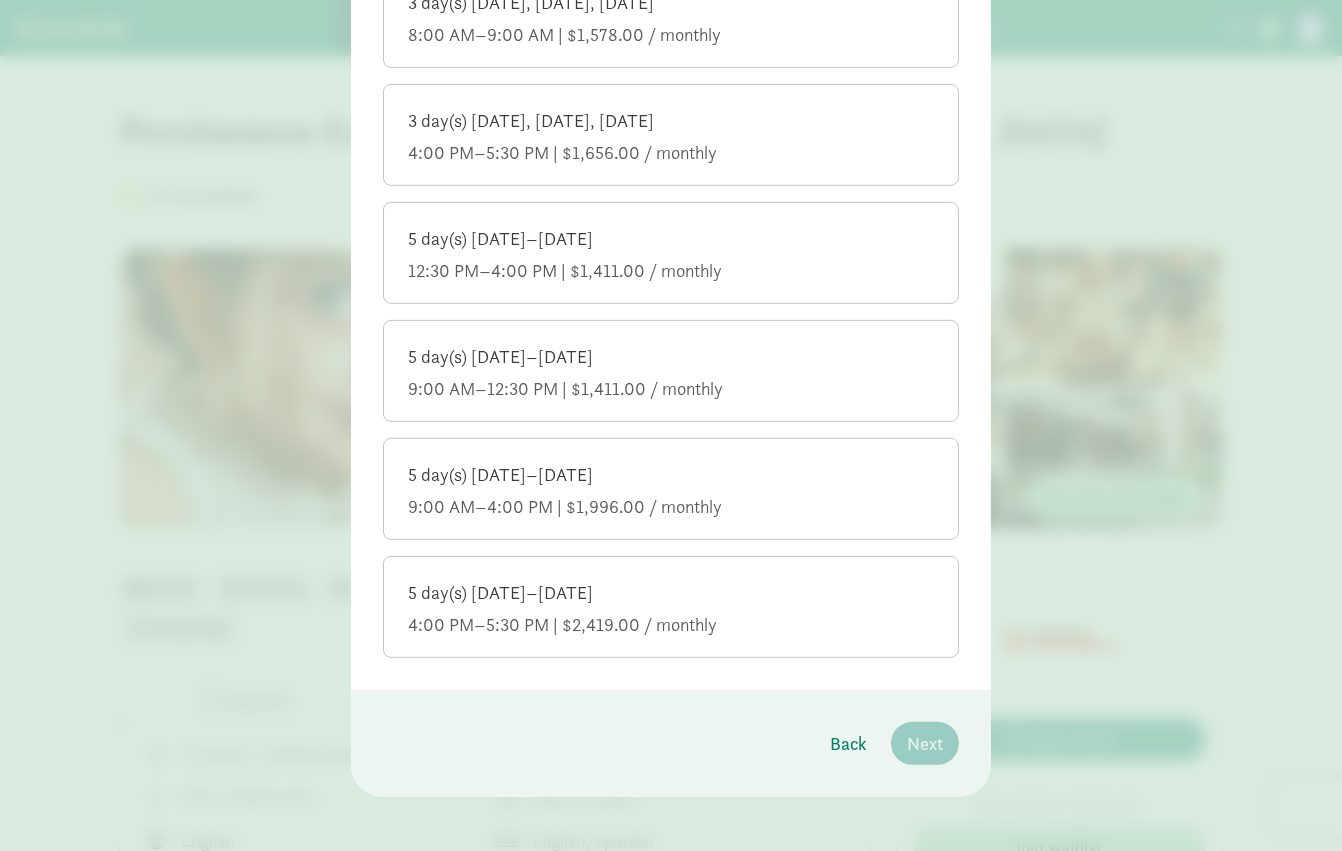 click on "4:00 PM–5:30 PM | $2,419.00 / monthly" 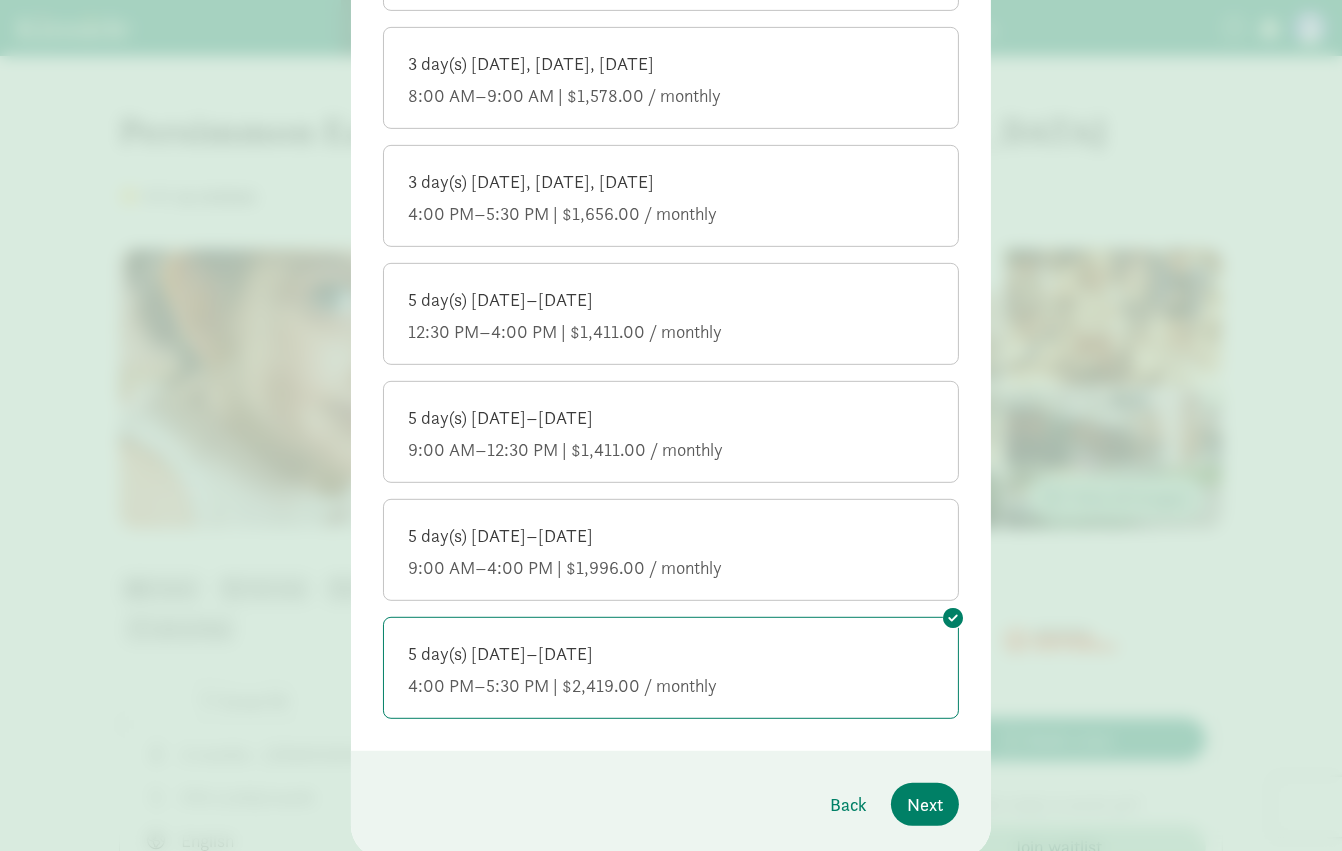 scroll, scrollTop: 1153, scrollLeft: 0, axis: vertical 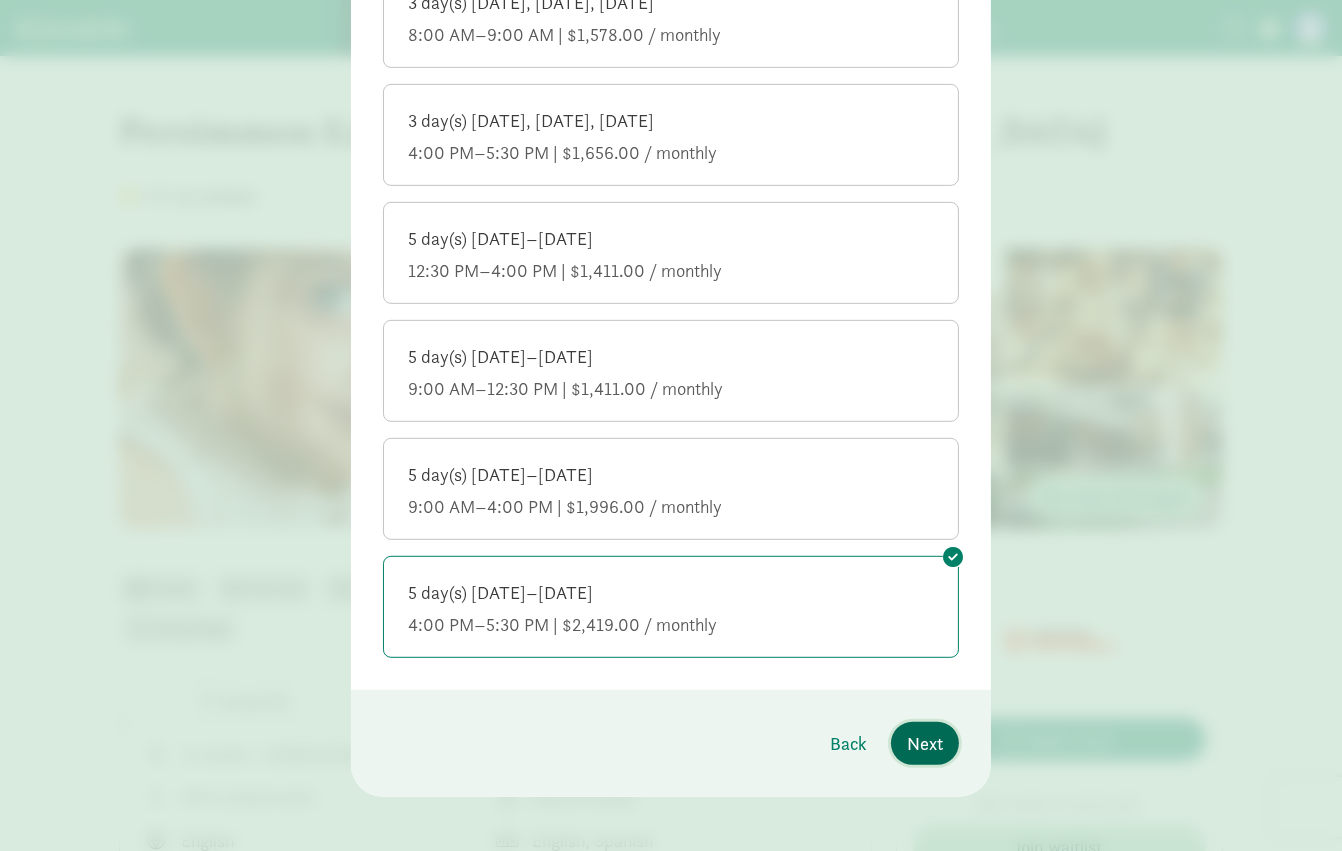 click on "Next" at bounding box center [925, 743] 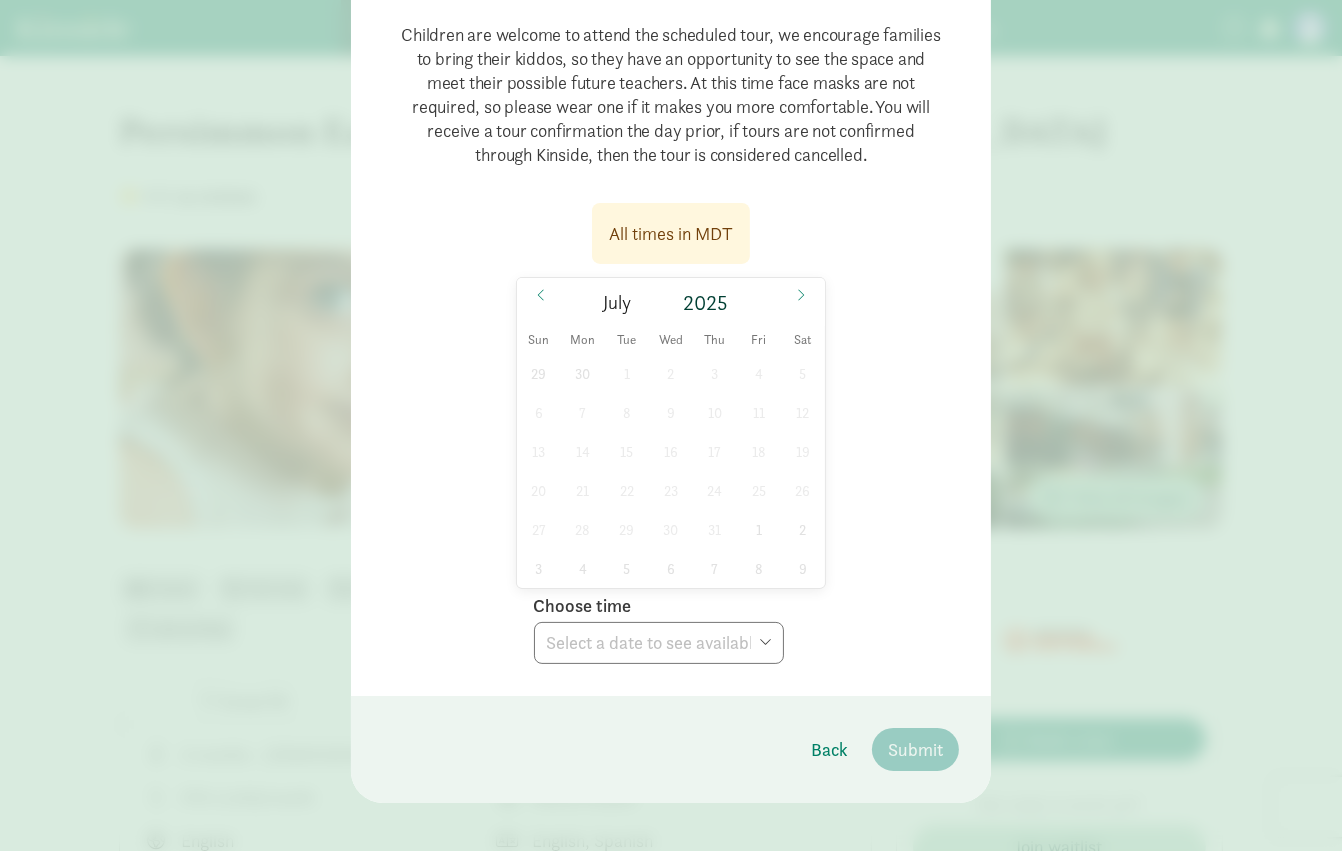 scroll, scrollTop: 255, scrollLeft: 0, axis: vertical 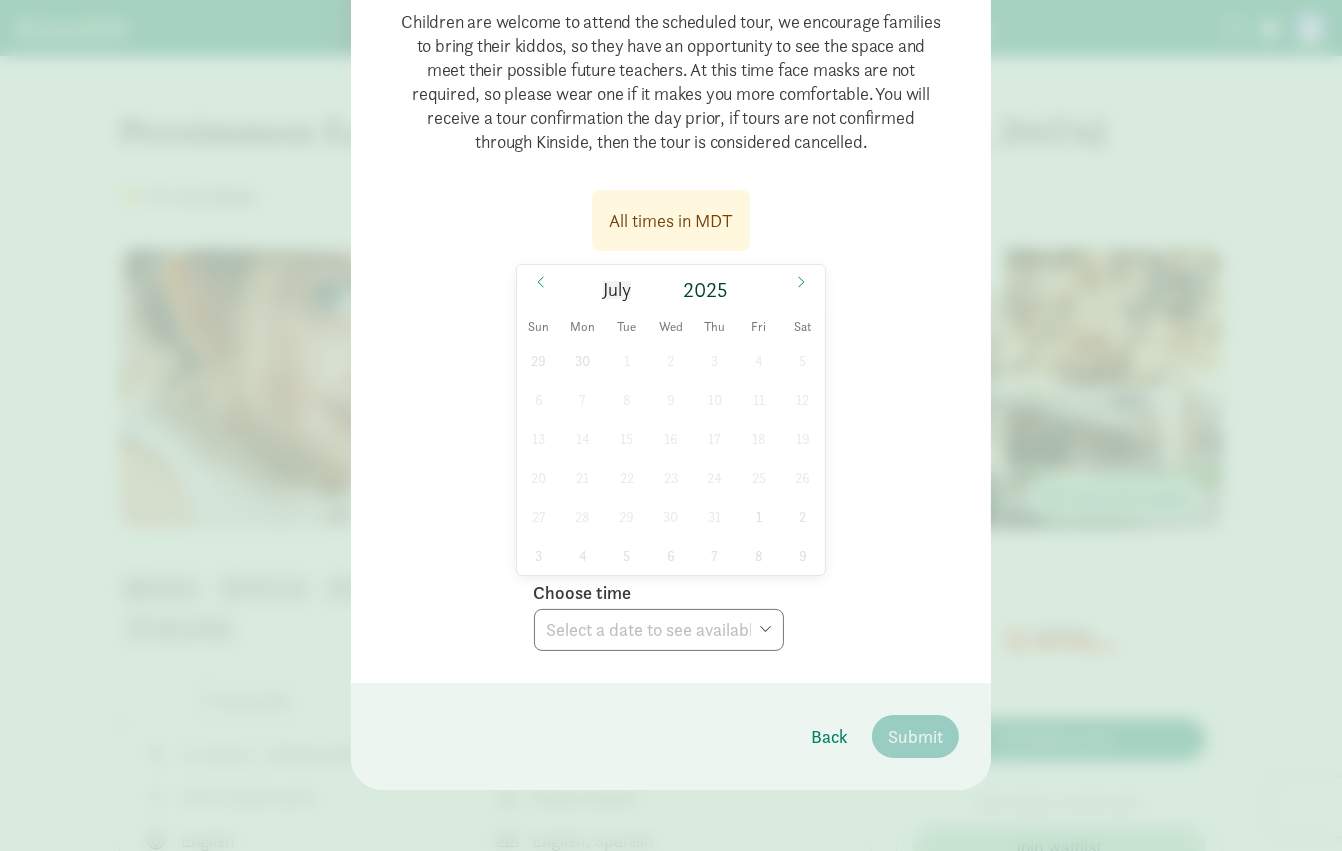 click on "July" at bounding box center (617, 290) 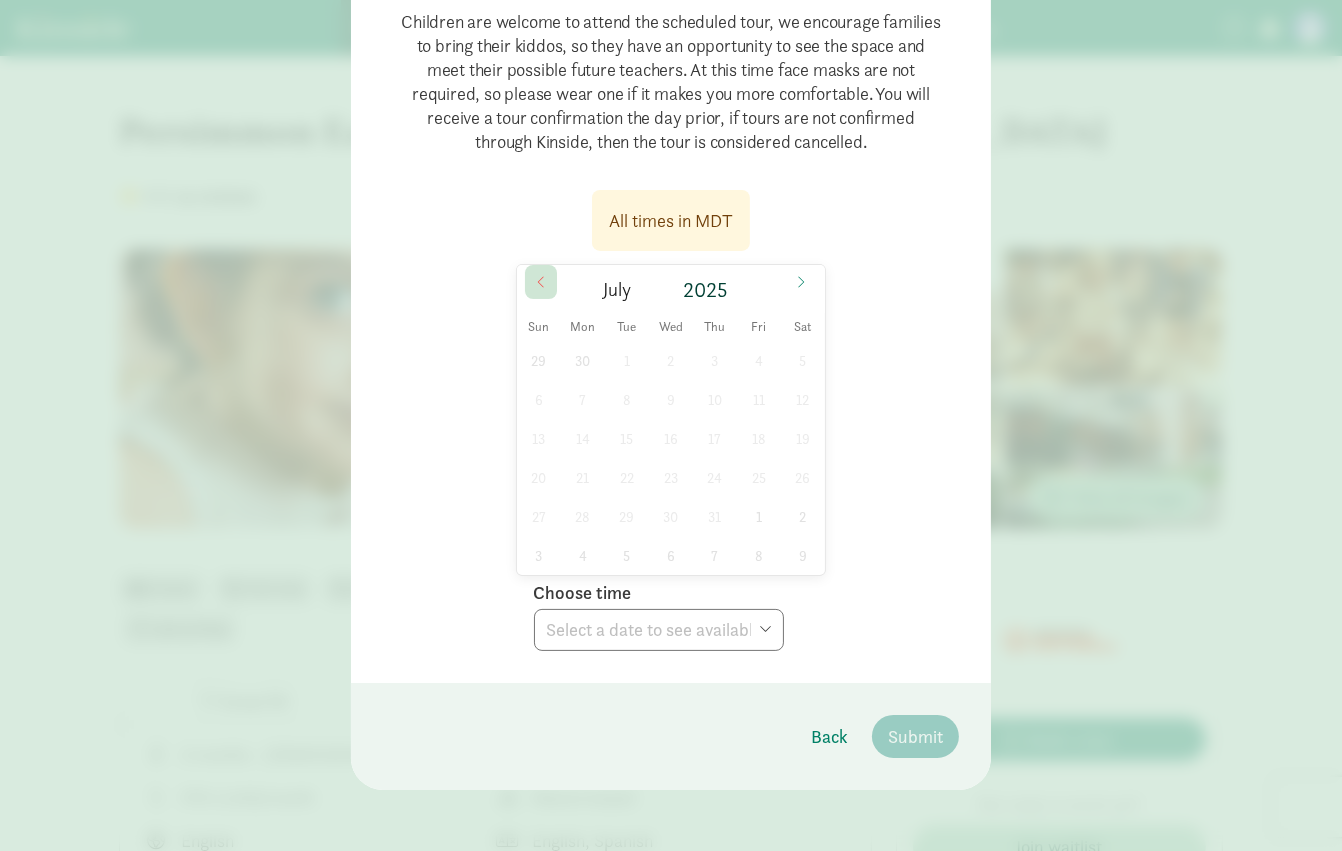click 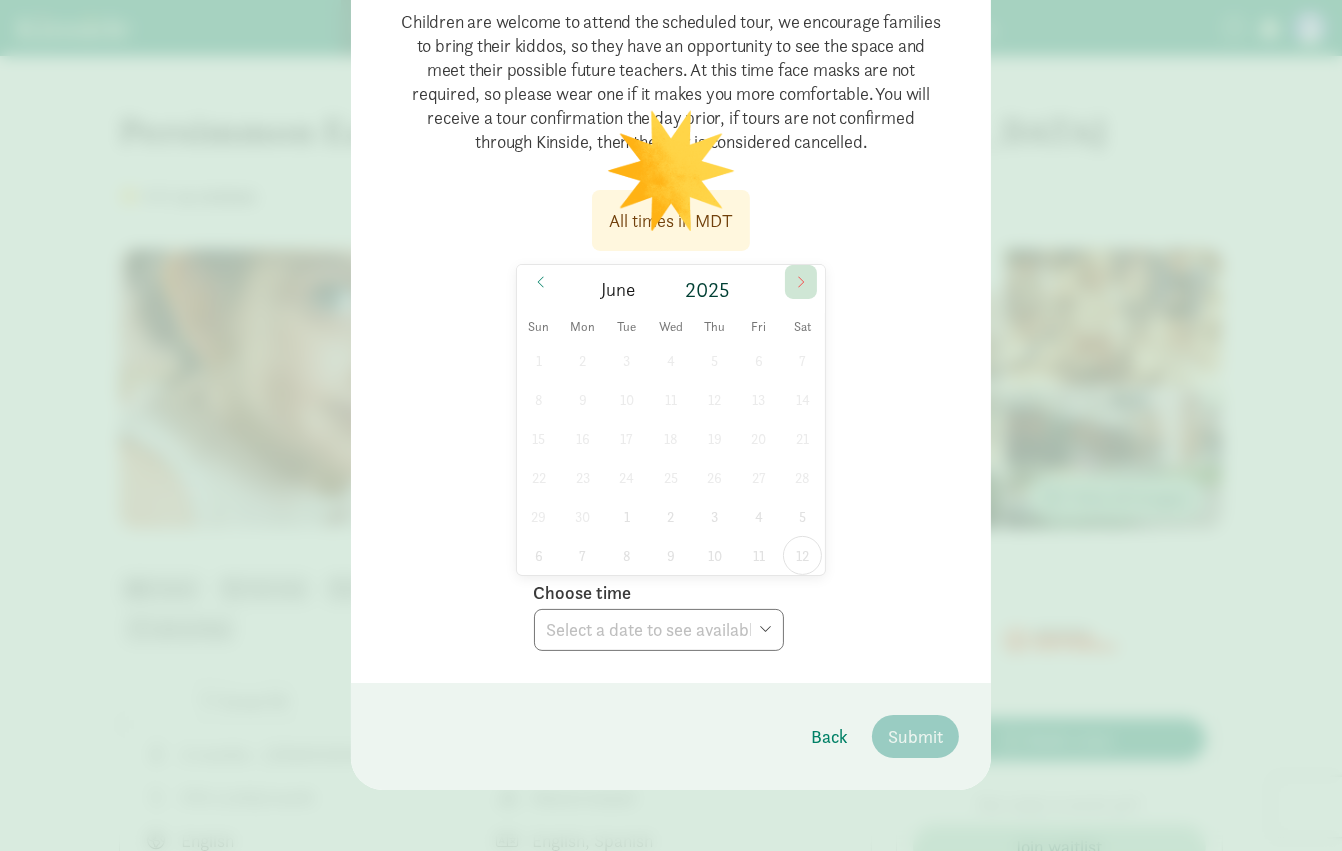 click at bounding box center [801, 282] 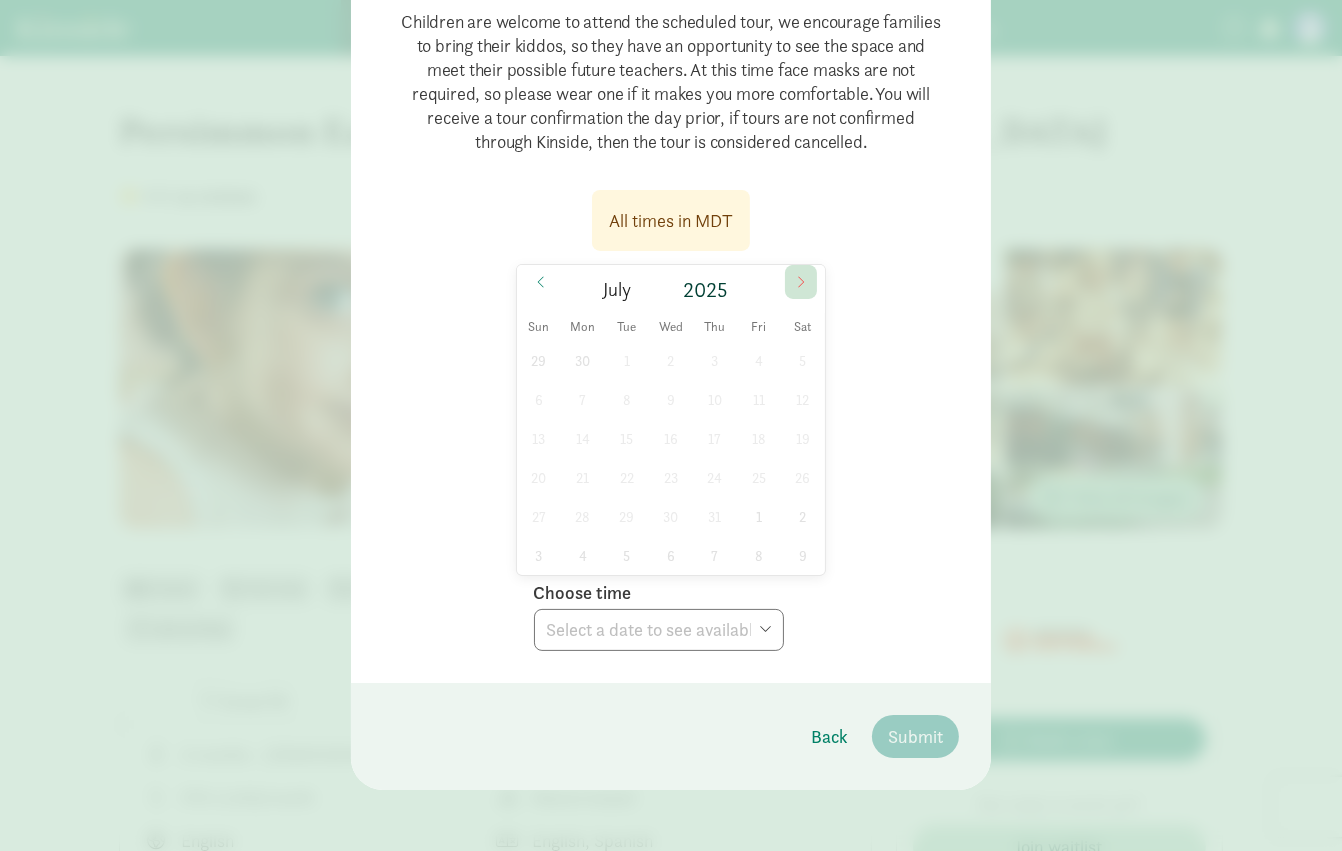 click 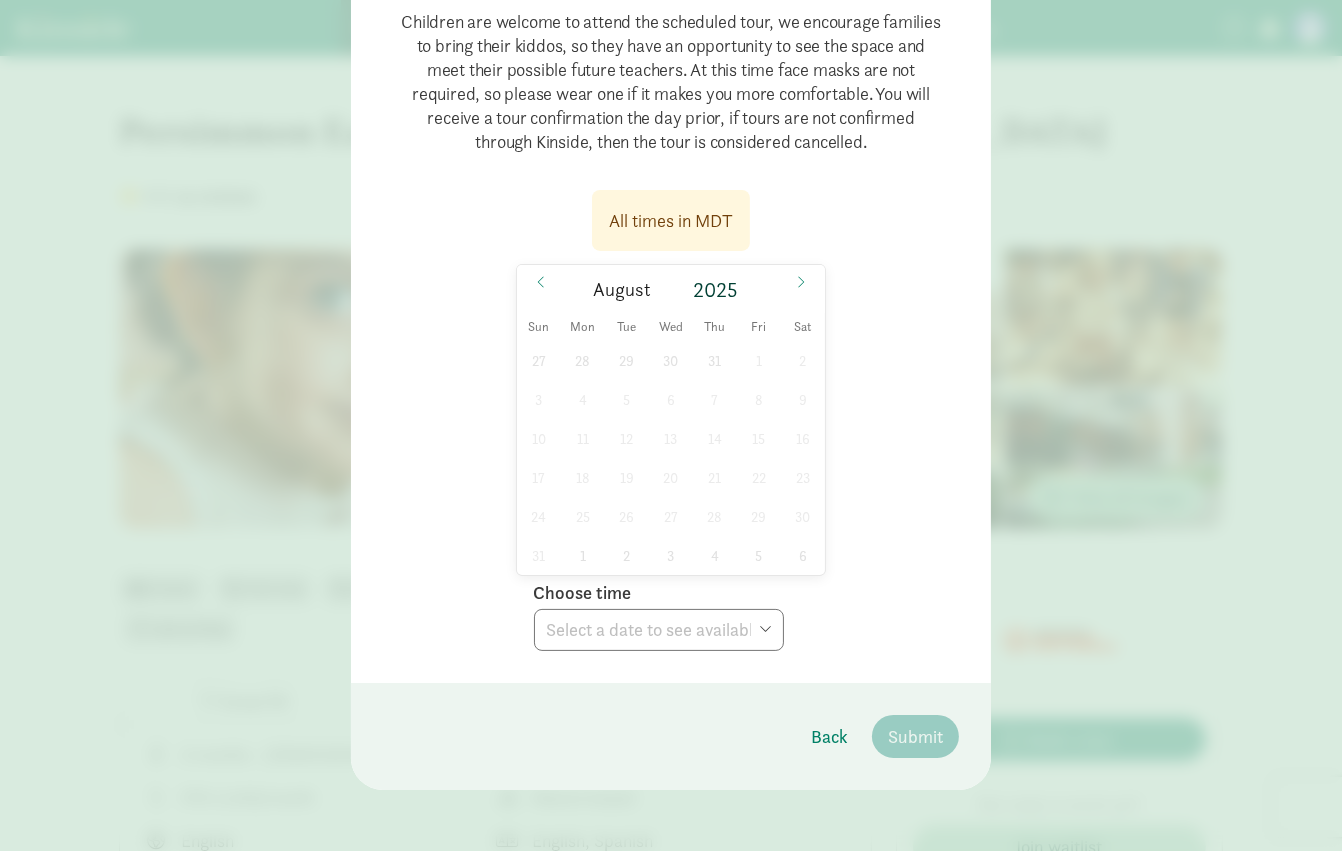 click on "27 28 29 30 31 1 2 3 4 5 6 7 8 9 10 11 12 13 14 15 16 17 18 19 20 21 22 23 24 25 26 27 28 29 30 31 1 2 3 4 5 6" at bounding box center (671, 458) 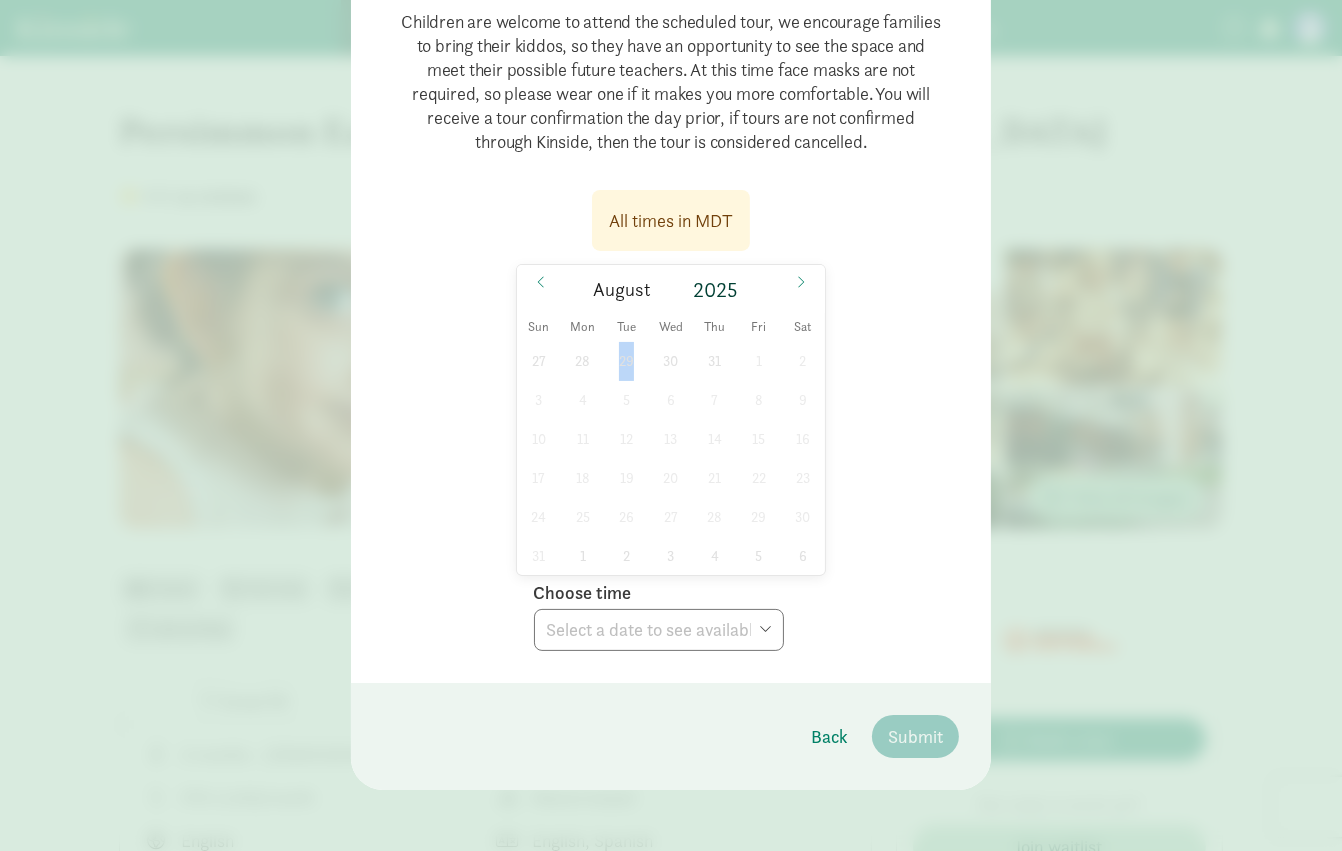 drag, startPoint x: 624, startPoint y: 359, endPoint x: 598, endPoint y: 359, distance: 26 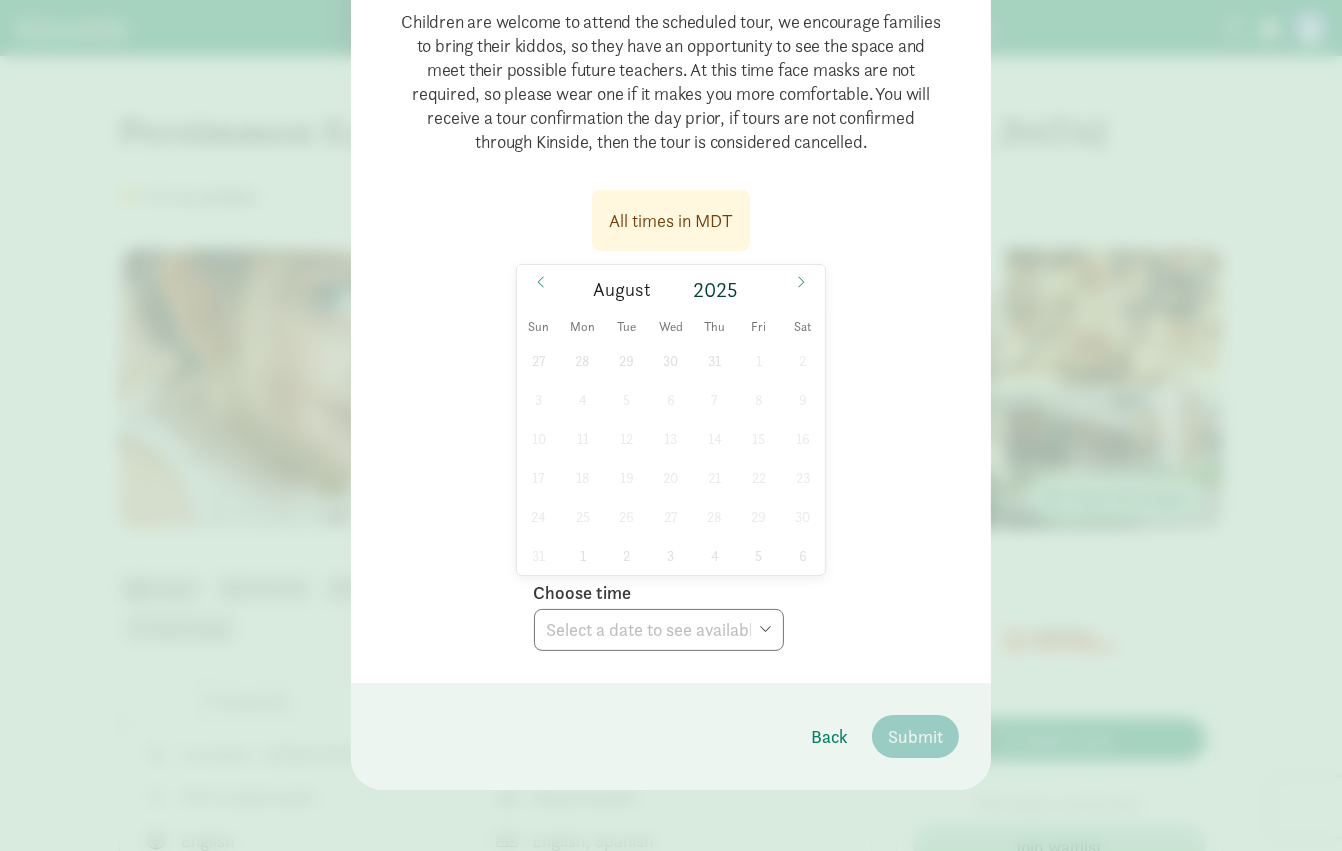 drag, startPoint x: 561, startPoint y: 346, endPoint x: 541, endPoint y: 344, distance: 20.09975 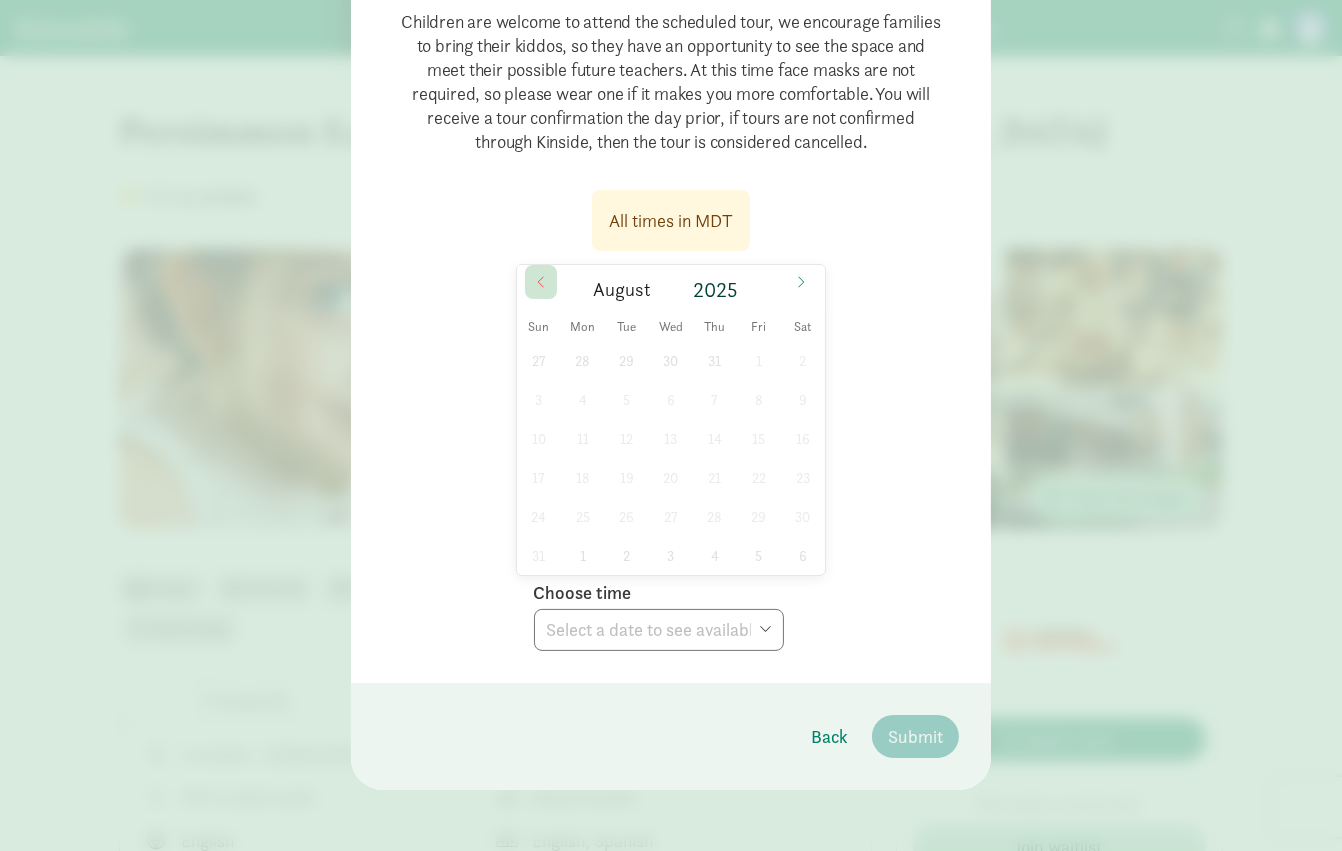 click 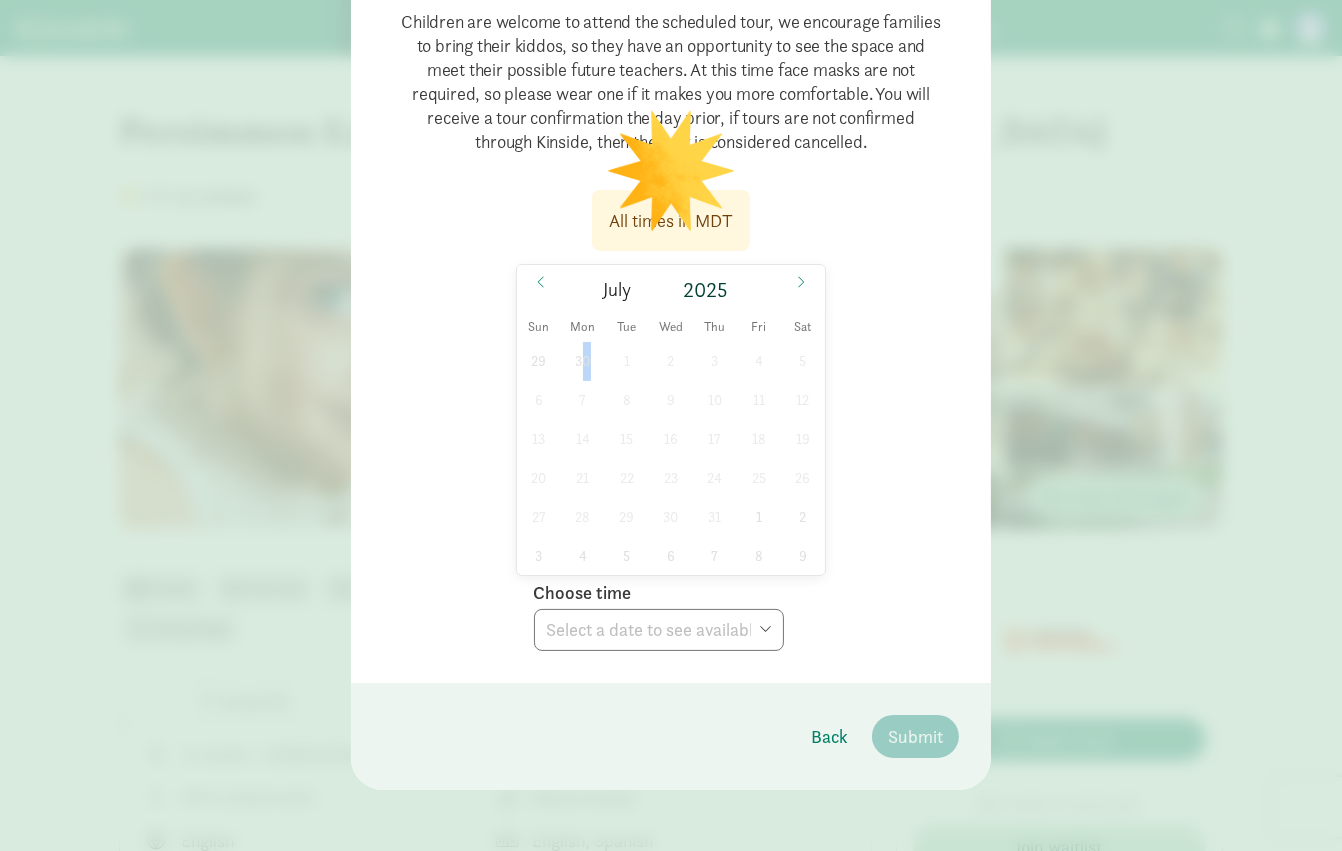 drag, startPoint x: 584, startPoint y: 354, endPoint x: 548, endPoint y: 364, distance: 37.363083 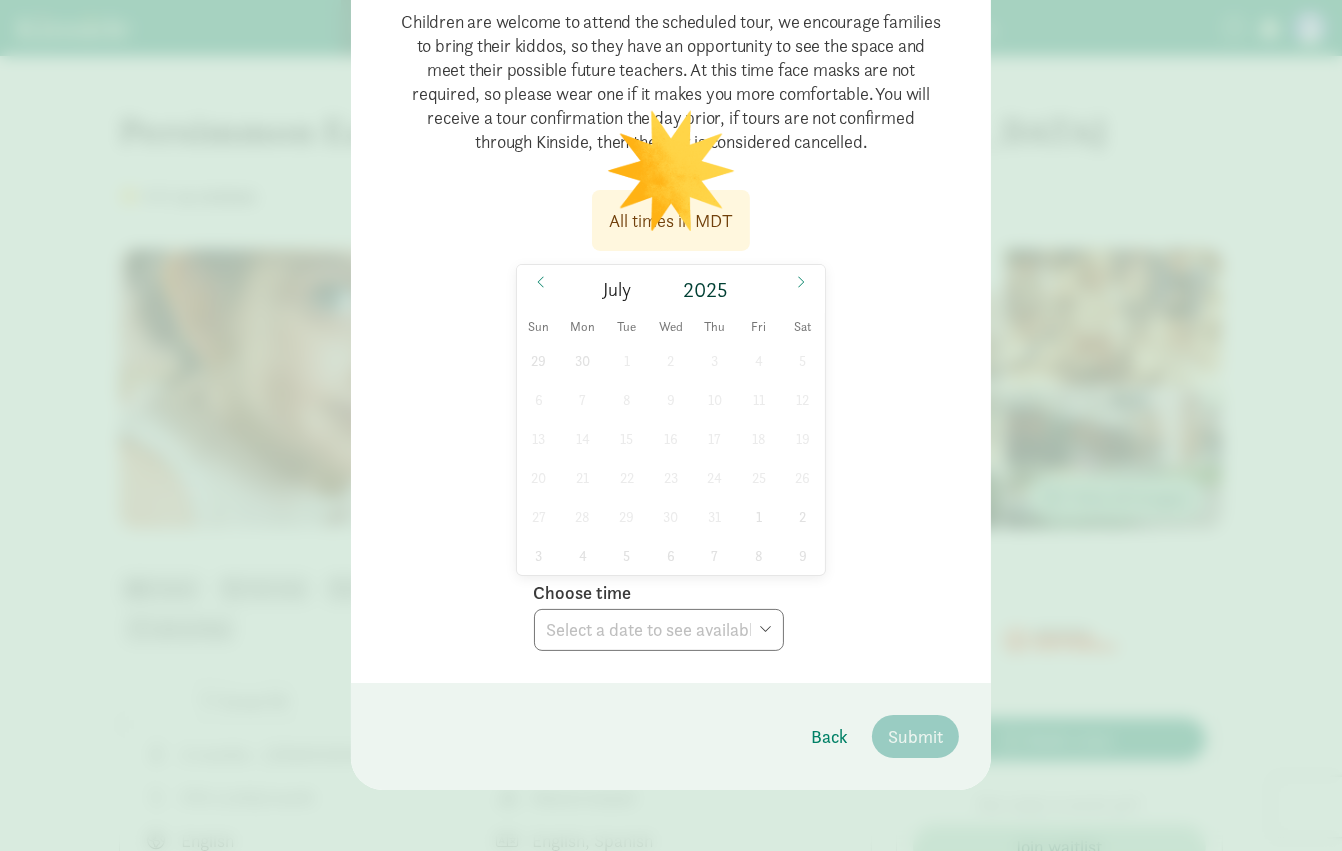 click on "29 30 1 2 3 4 5 6 7 8 9 10 11 12 13 14 15 16 17 18 19 20 21 22 23 24 25 26 27 28 29 30 31 1 2 3 4 5 6 7 8 9" at bounding box center (671, 458) 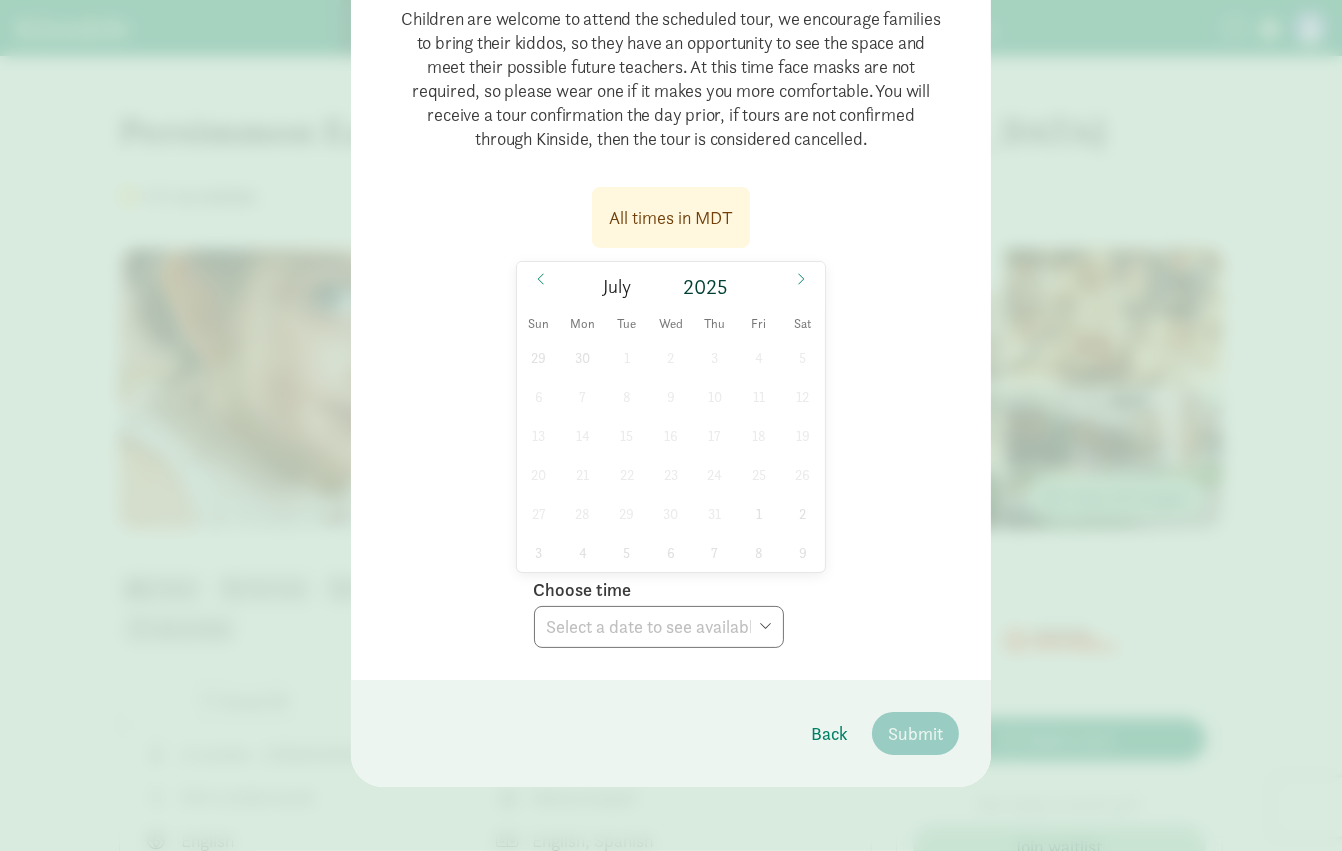 scroll, scrollTop: 255, scrollLeft: 0, axis: vertical 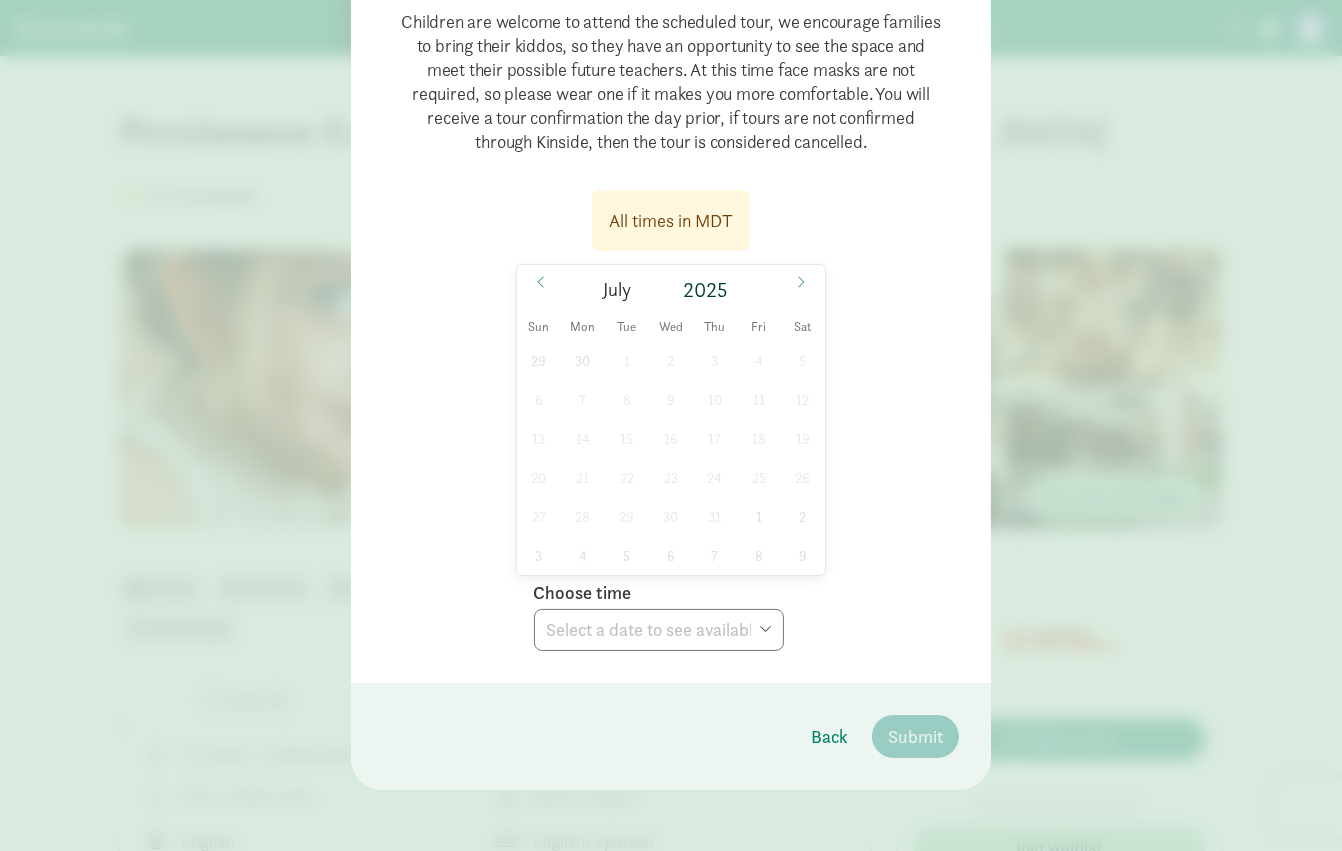 click on "29 30 1 2 3 4 5 6 7 8 9 10 11 12 13 14 15 16 17 18 19 20 21 22 23 24 25 26 27 28 29 30 31 1 2 3 4 5 6 7 8 9" at bounding box center [671, 458] 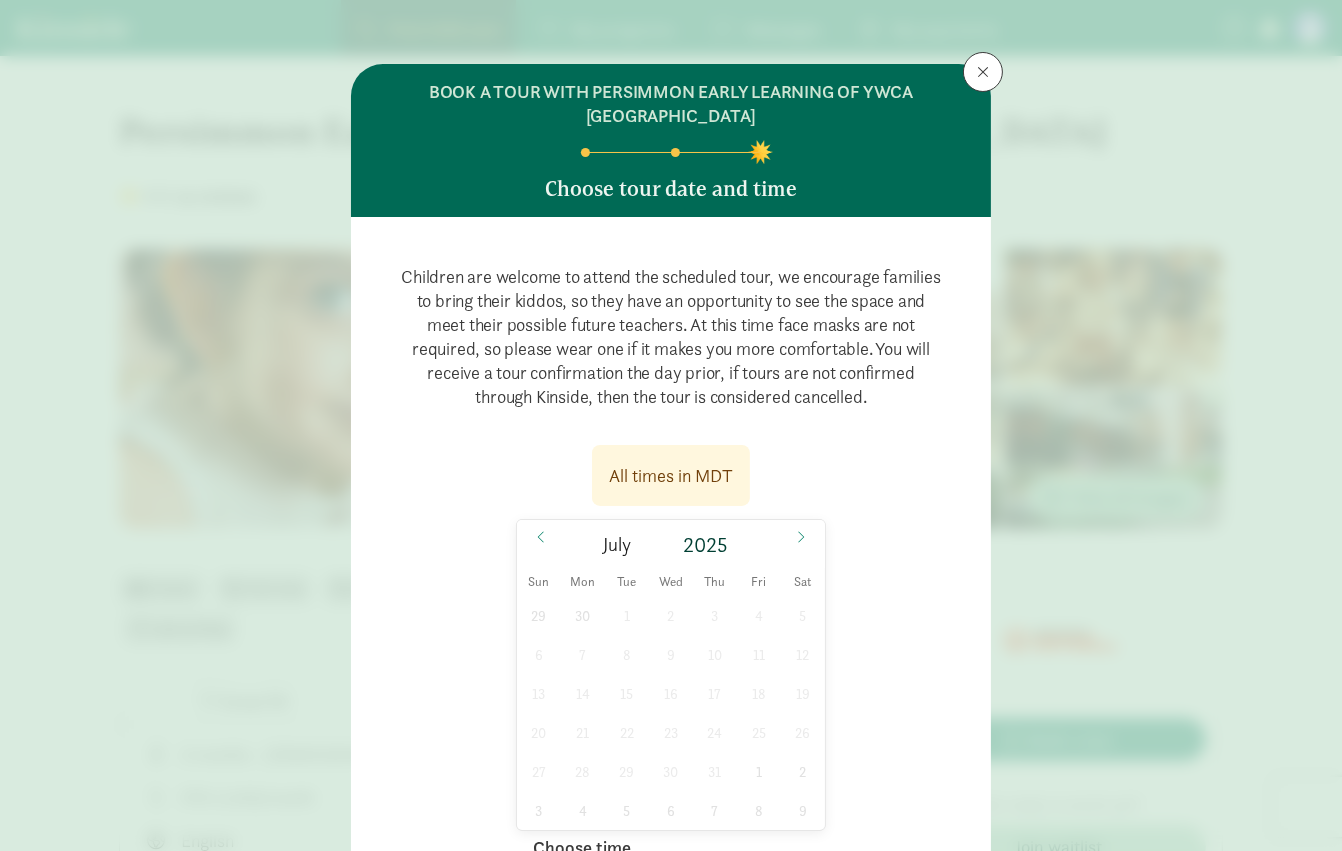 scroll, scrollTop: 255, scrollLeft: 0, axis: vertical 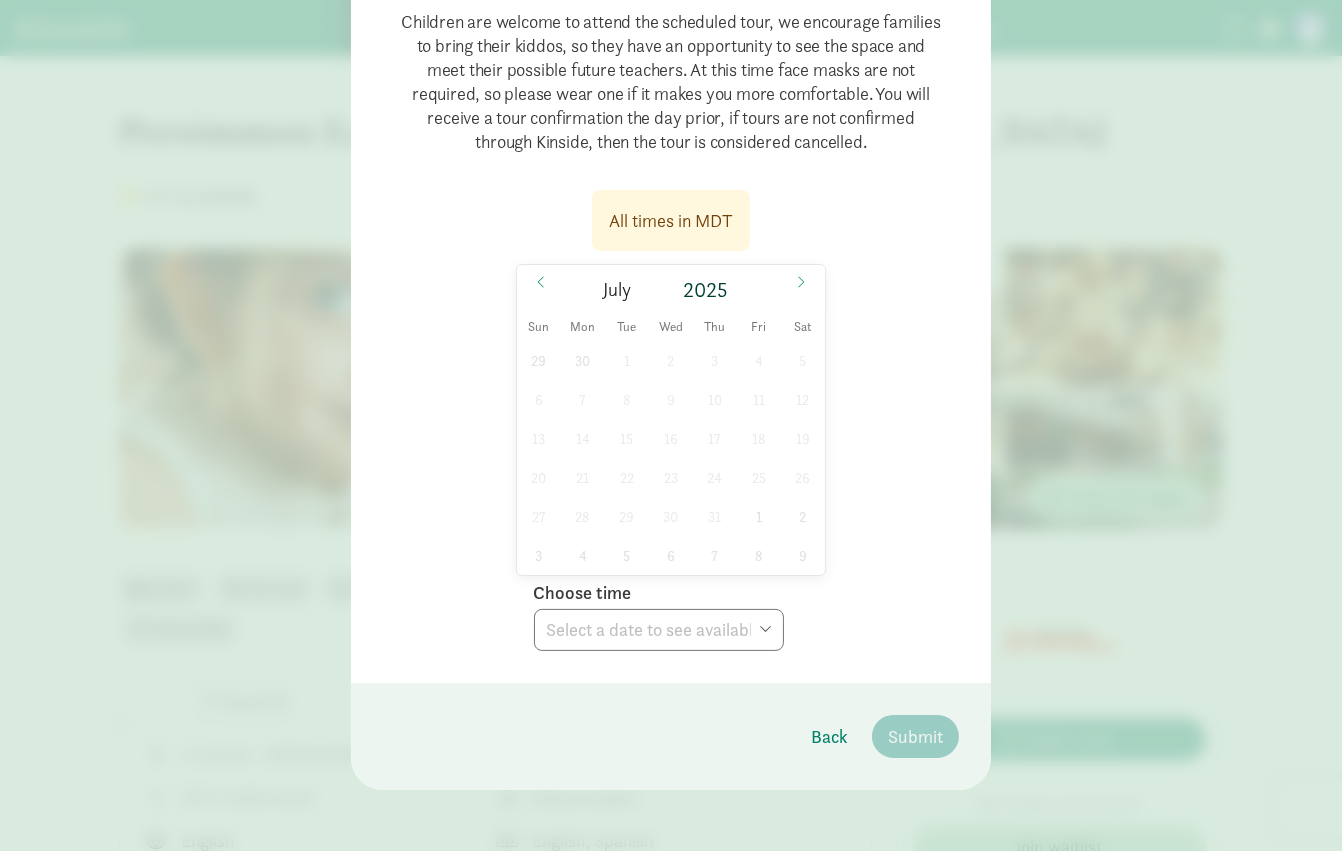 click on "29 30 1 2 3 4 5 6 7 8 9 10 11 12 13 14 15 16 17 18 19 20 21 22 23 24 25 26 27 28 29 30 31 1 2 3 4 5 6 7 8 9" at bounding box center [671, 458] 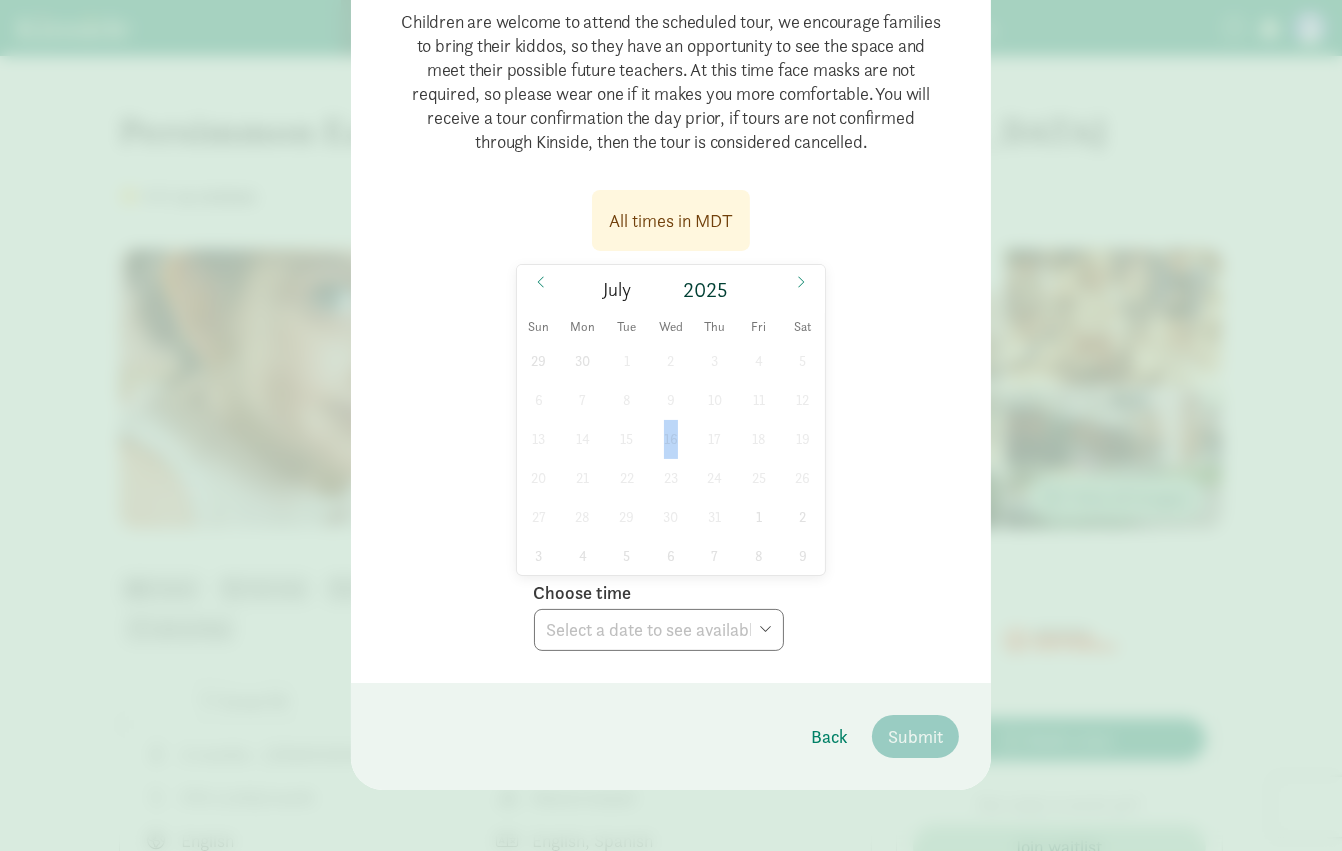click on "29 30 1 2 3 4 5 6 7 8 9 10 11 12 13 14 15 16 17 18 19 20 21 22 23 24 25 26 27 28 29 30 31 1 2 3 4 5 6 7 8 9" at bounding box center [671, 458] 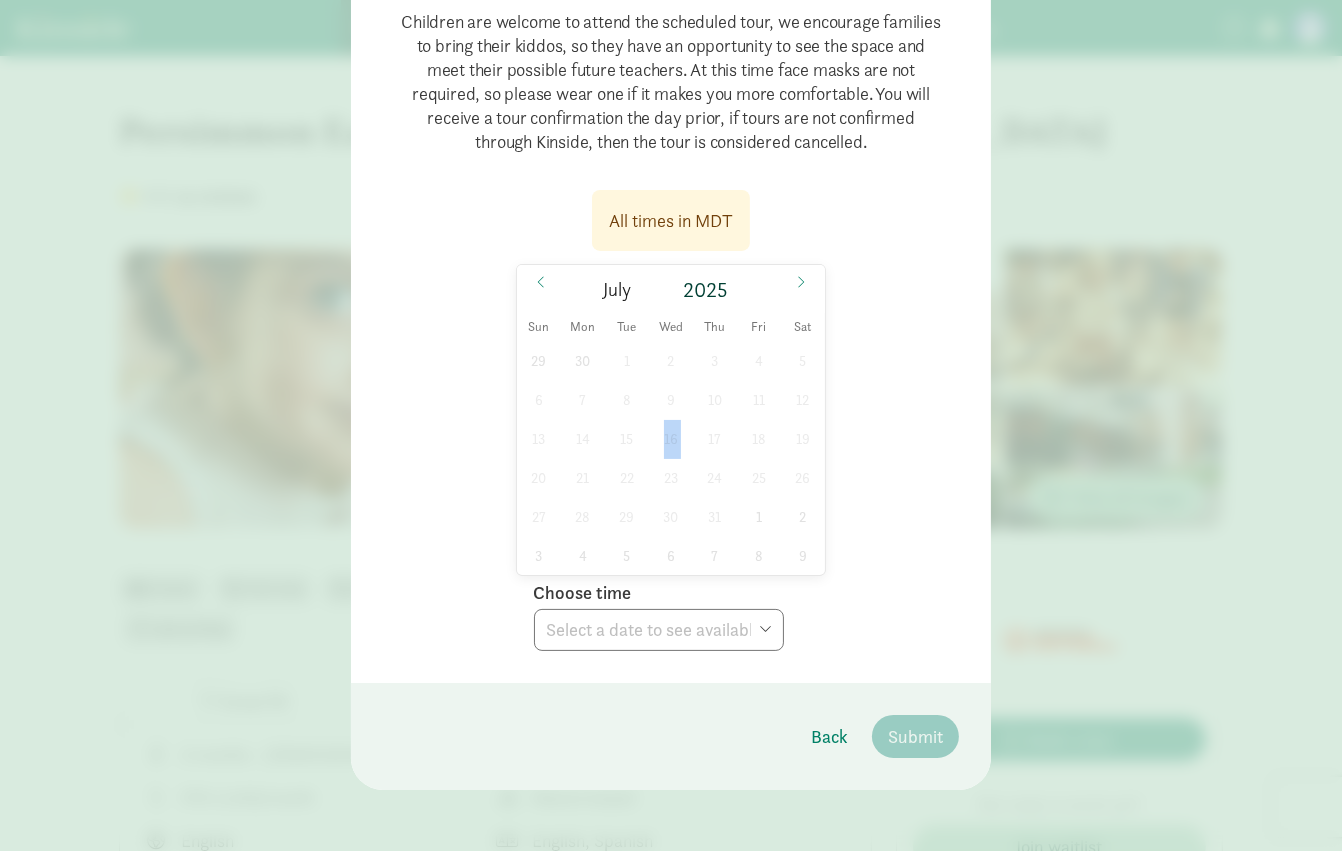 click on "29 30 1 2 3 4 5 6 7 8 9 10 11 12 13 14 15 16 17 18 19 20 21 22 23 24 25 26 27 28 29 30 31 1 2 3 4 5 6 7 8 9" at bounding box center (671, 458) 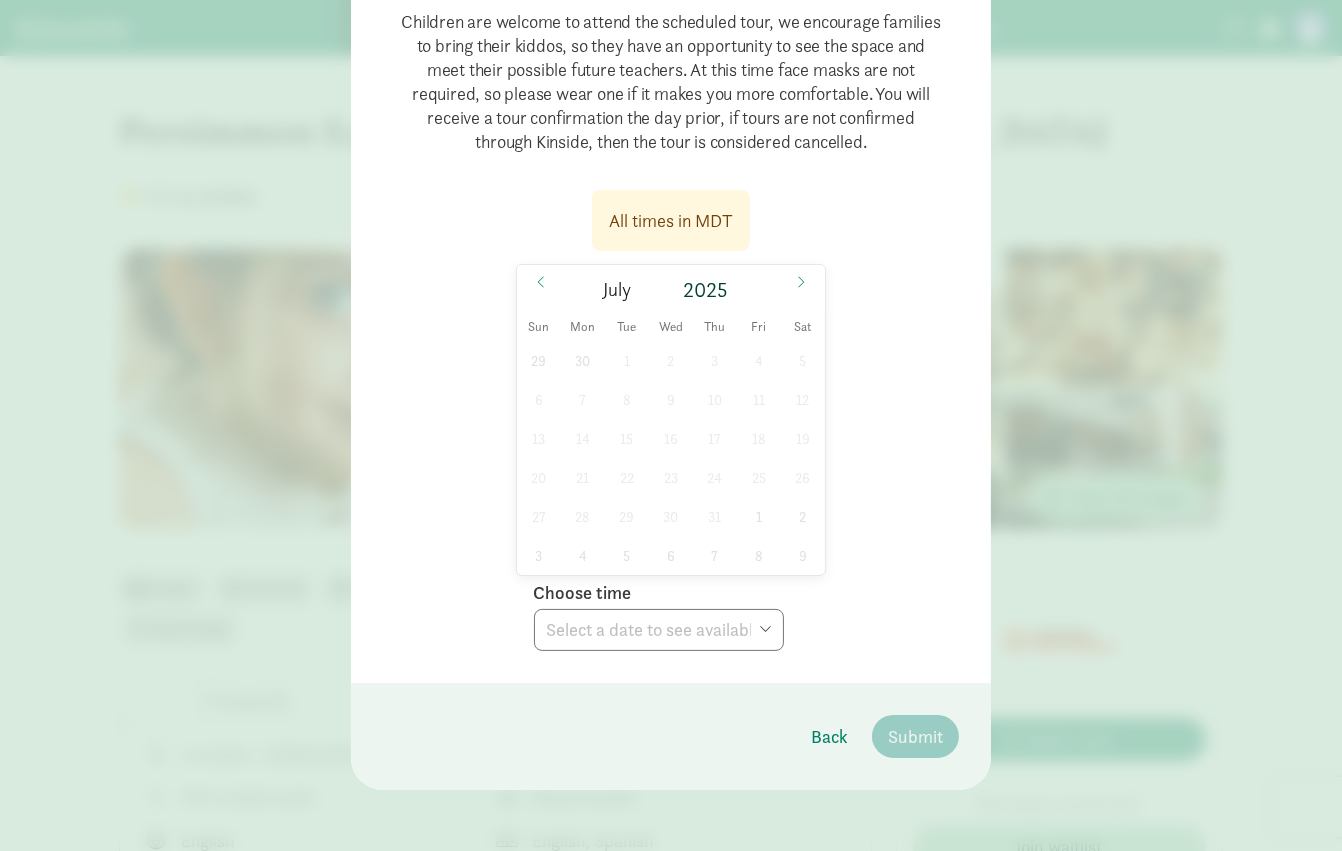 click on "29 30 1 2 3 4 5 6 7 8 9 10 11 12 13 14 15 16 17 18 19 20 21 22 23 24 25 26 27 28 29 30 31 1 2 3 4 5 6 7 8 9" at bounding box center (671, 458) 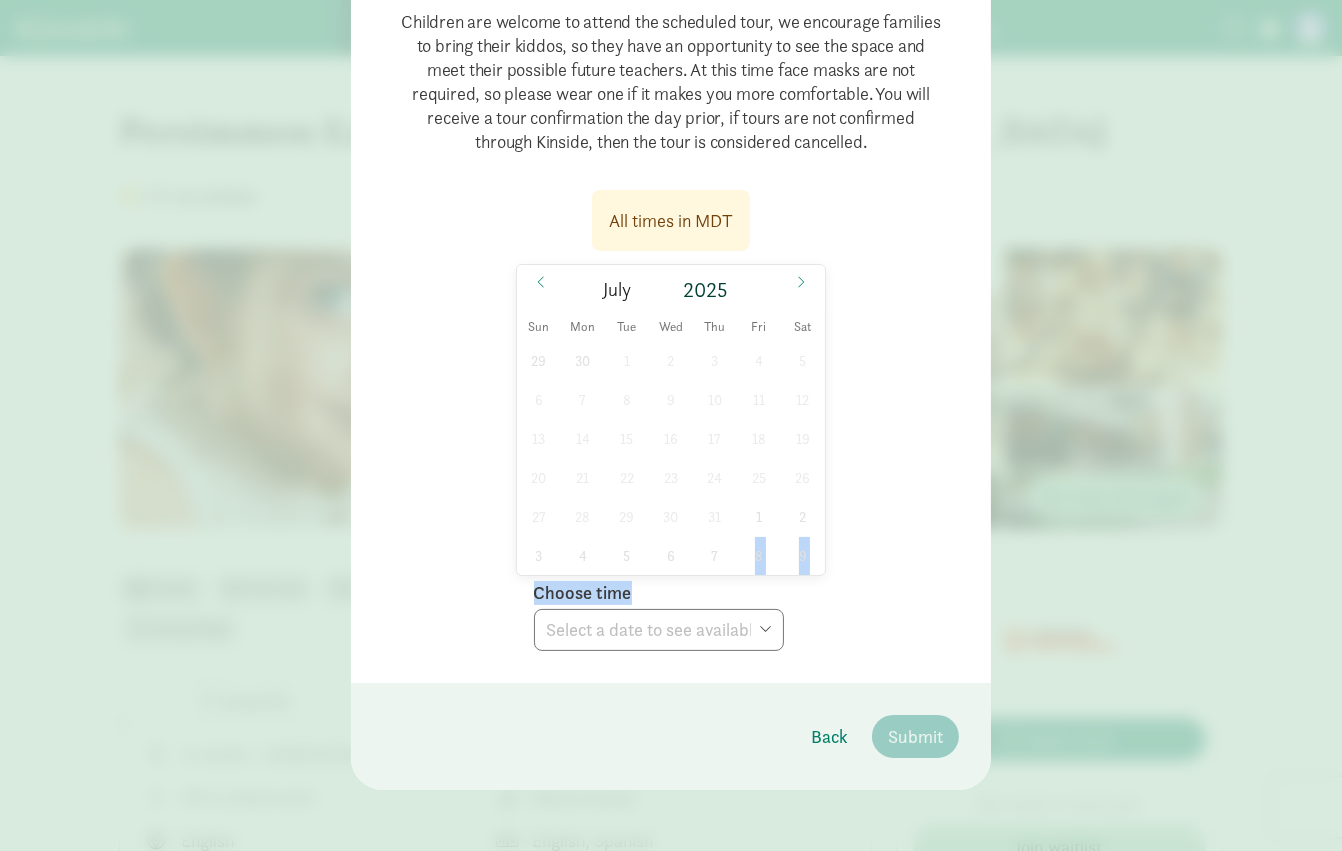 drag, startPoint x: 749, startPoint y: 573, endPoint x: 767, endPoint y: 543, distance: 34.98571 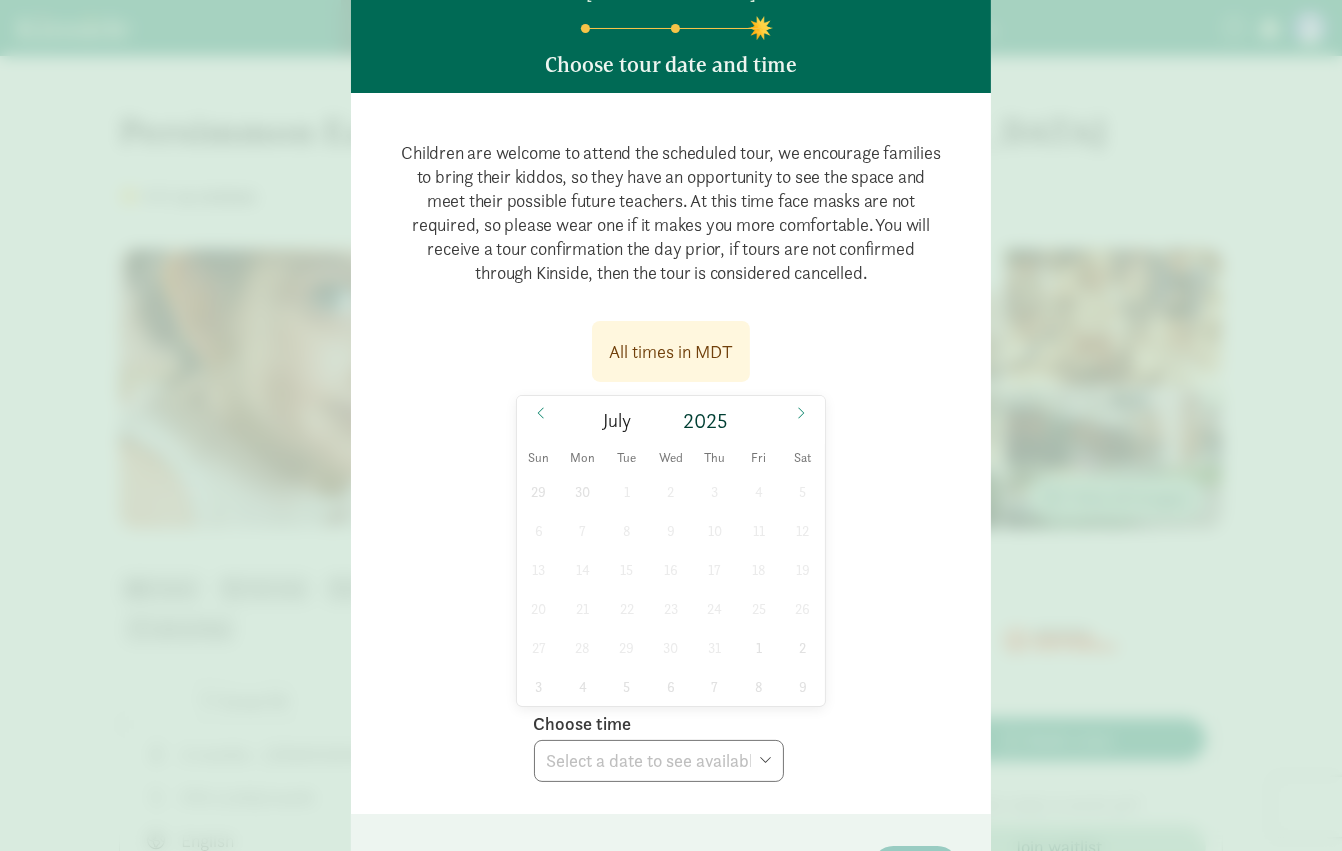 scroll, scrollTop: 0, scrollLeft: 0, axis: both 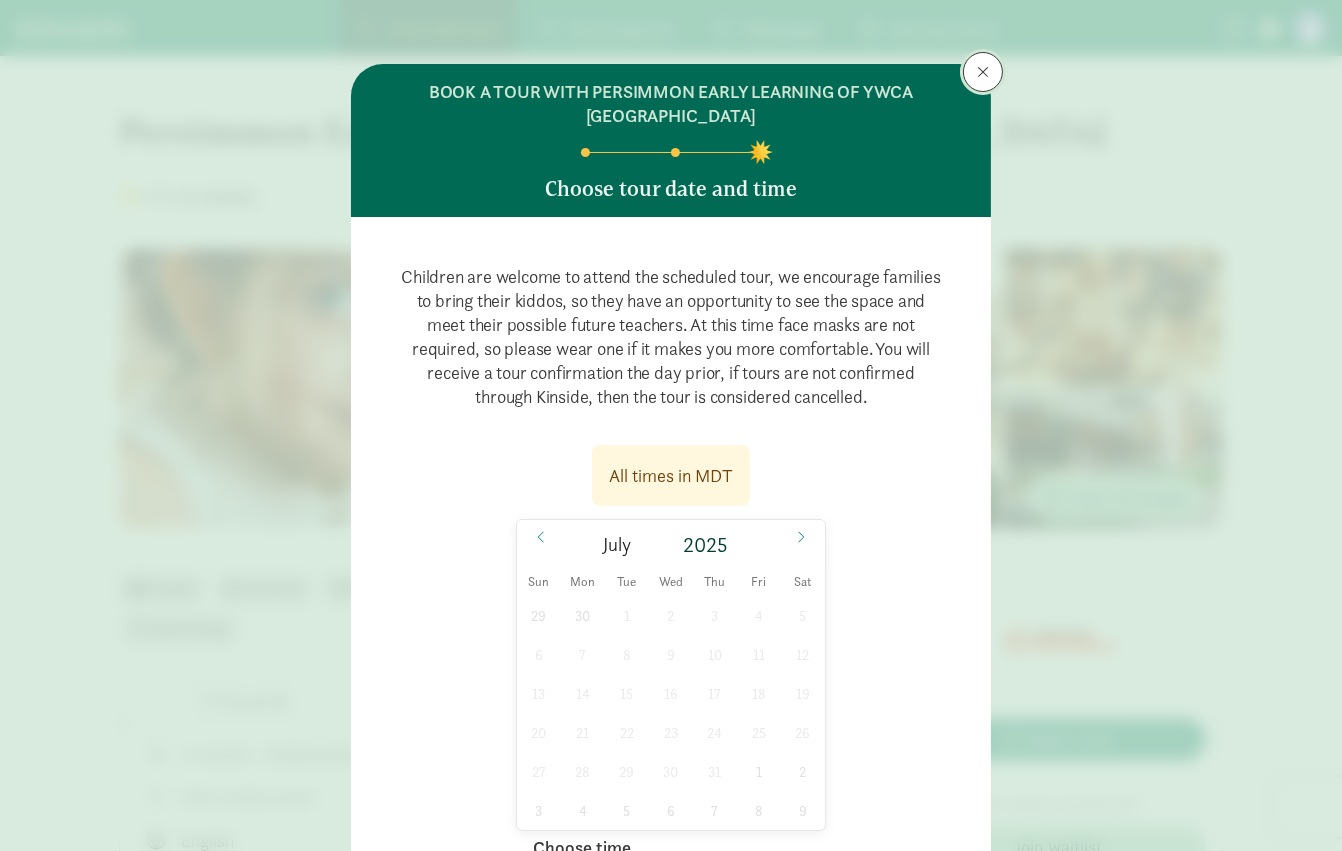 click at bounding box center (983, 72) 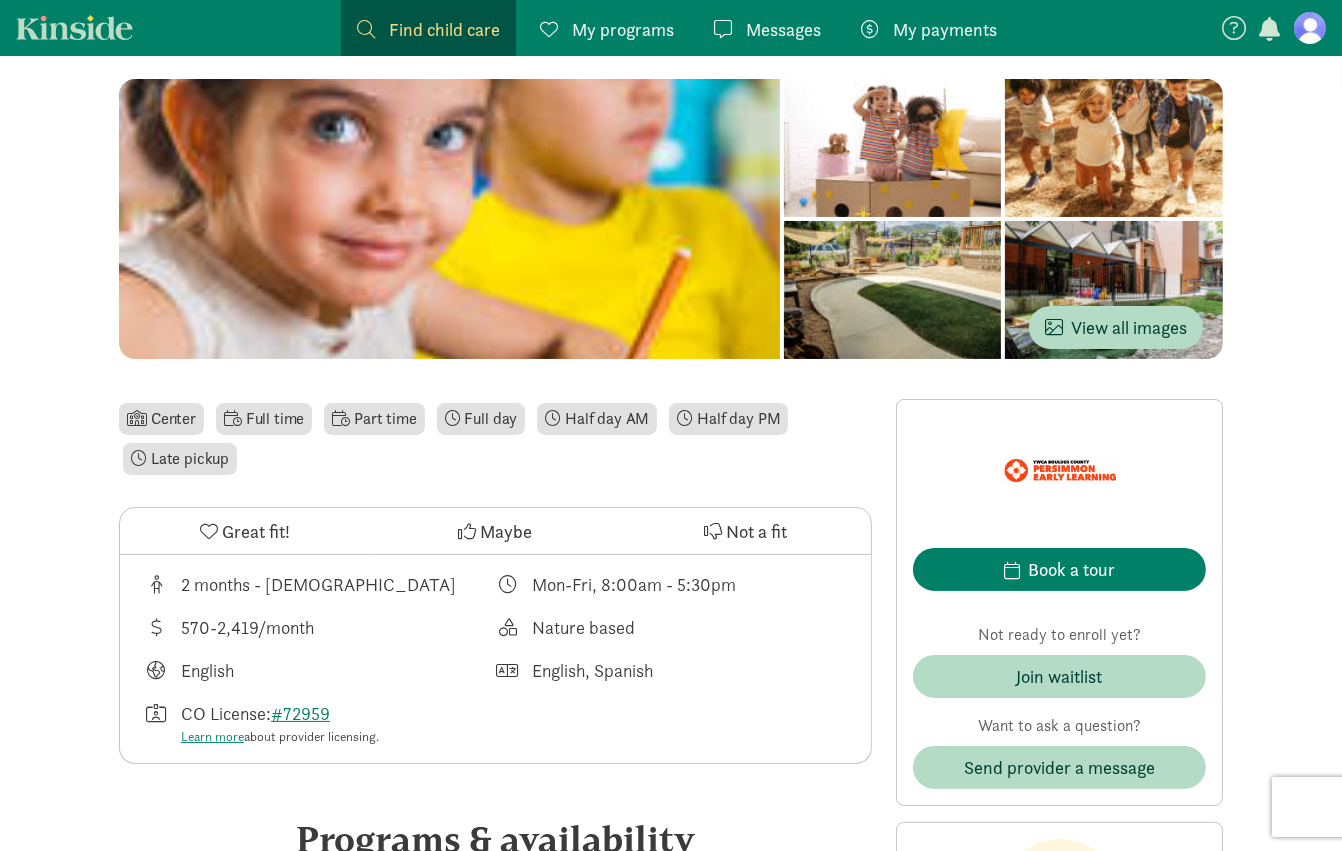 scroll, scrollTop: 666, scrollLeft: 0, axis: vertical 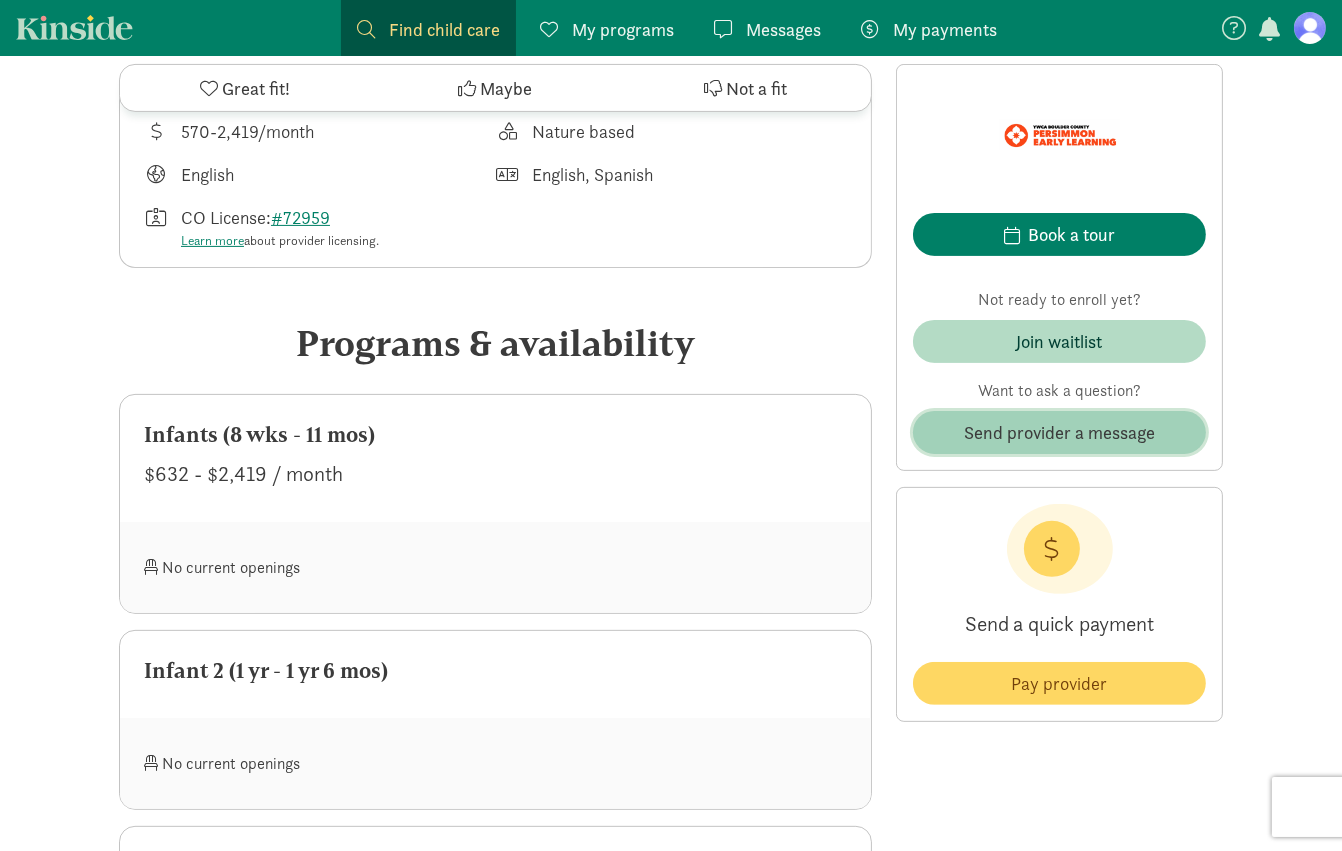 click on "Send provider a message" at bounding box center (1059, 432) 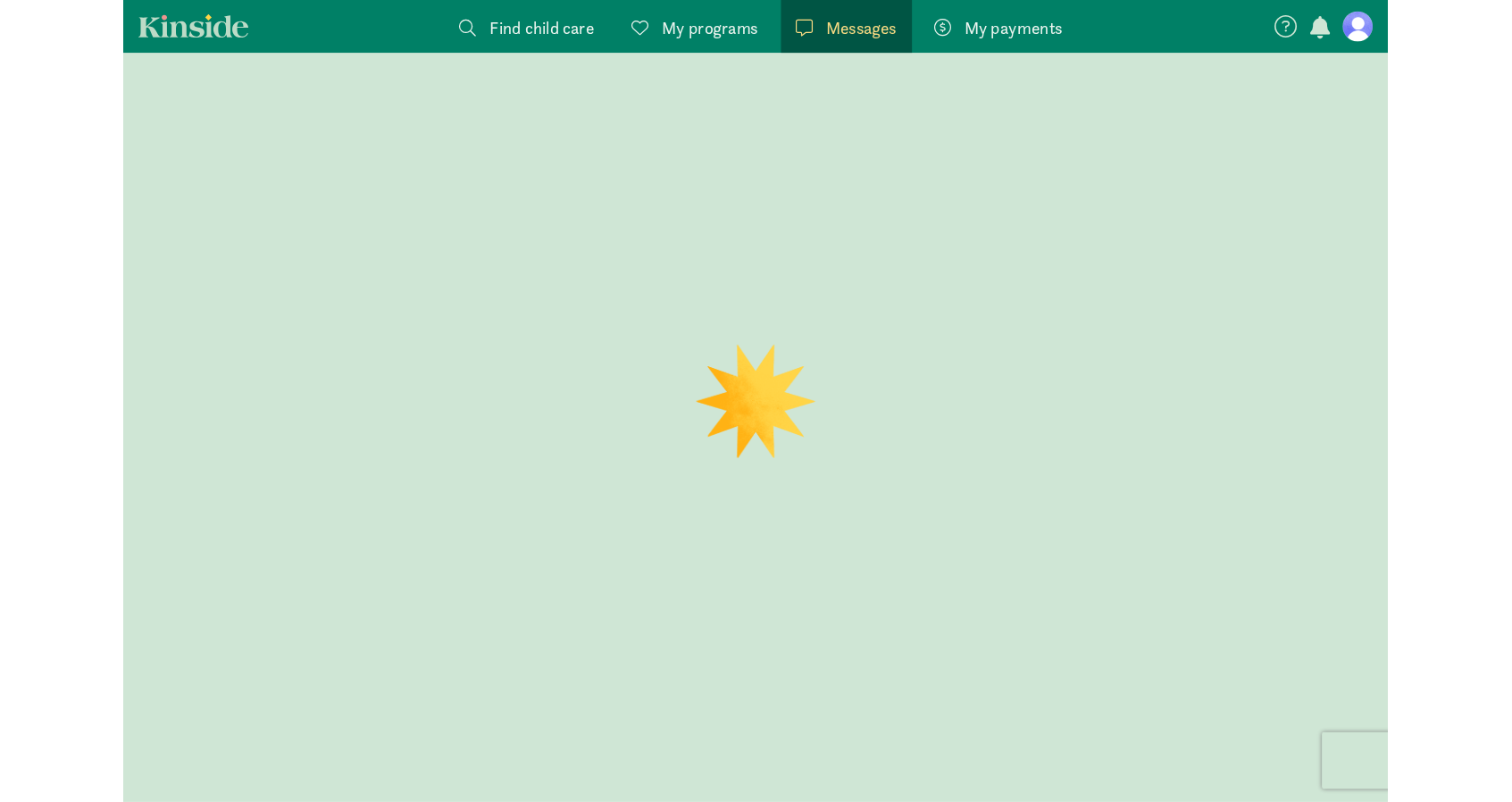 scroll, scrollTop: 0, scrollLeft: 0, axis: both 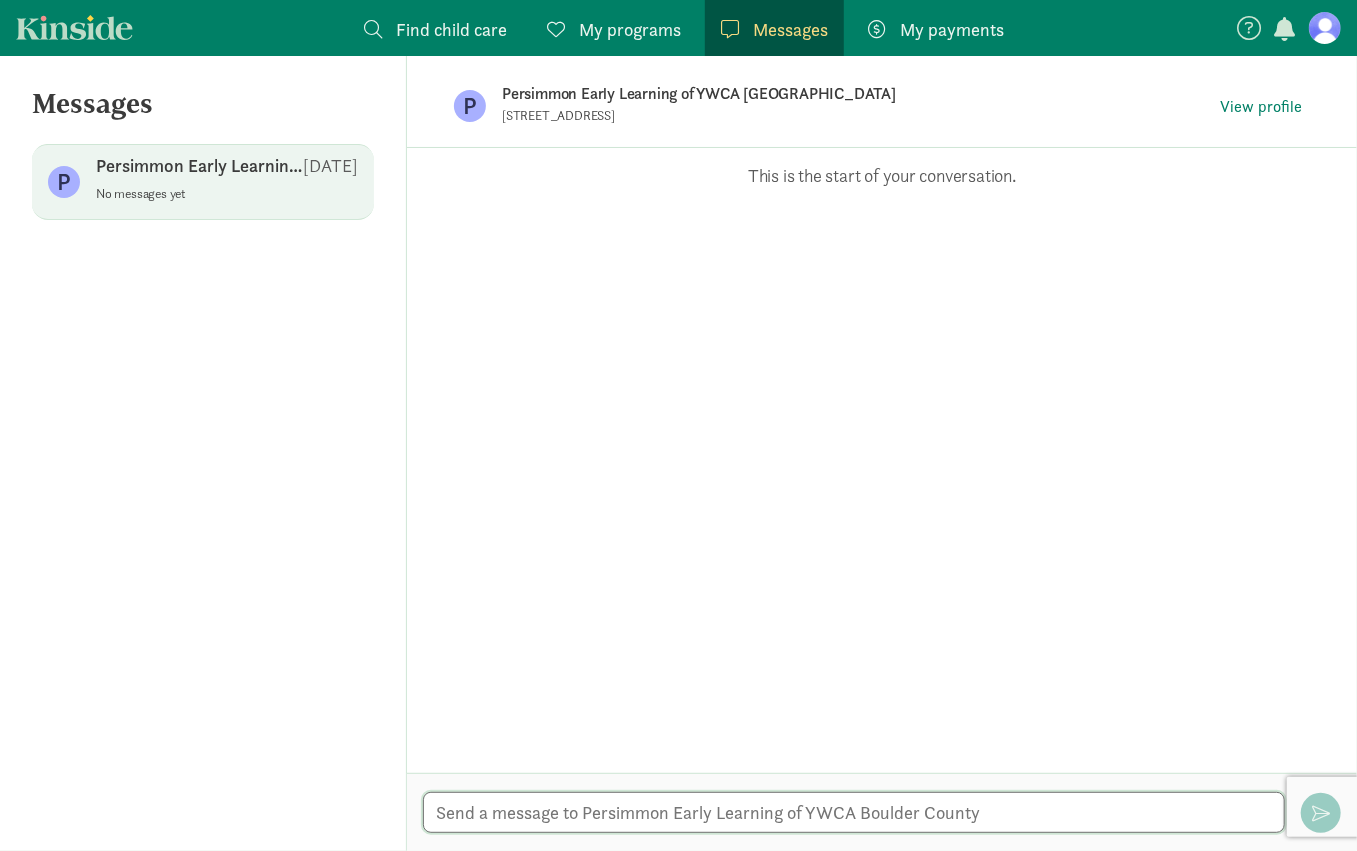 click at bounding box center (854, 812) 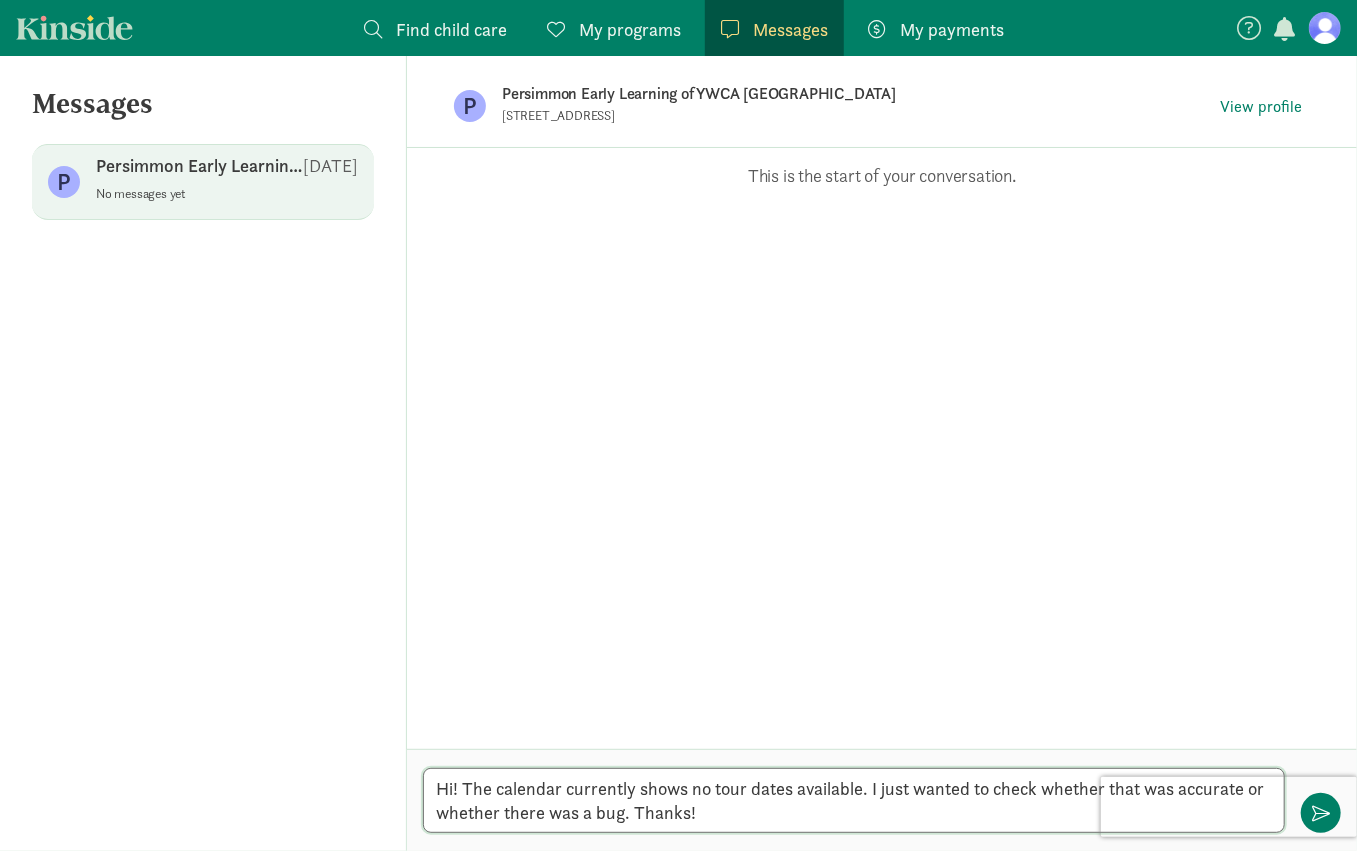 type on "Hi! The calendar currently shows no tour dates available. I just wanted to check whether that was accurate or whether there was a bug. Thanks!" 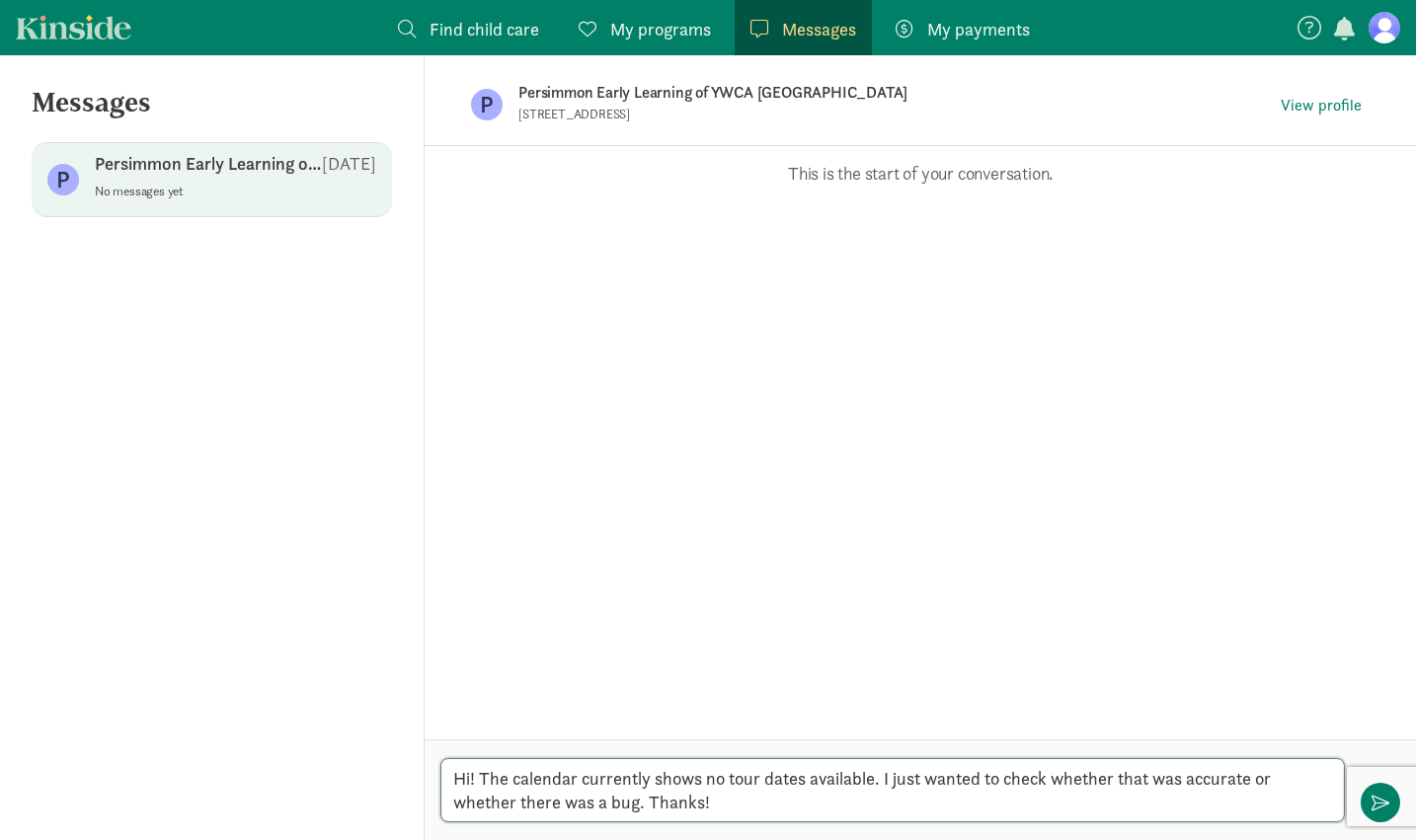 click on "Hi! The calendar currently shows no tour dates available. I just wanted to check whether that was accurate or whether there was a bug. Thanks!" at bounding box center [893, 790] 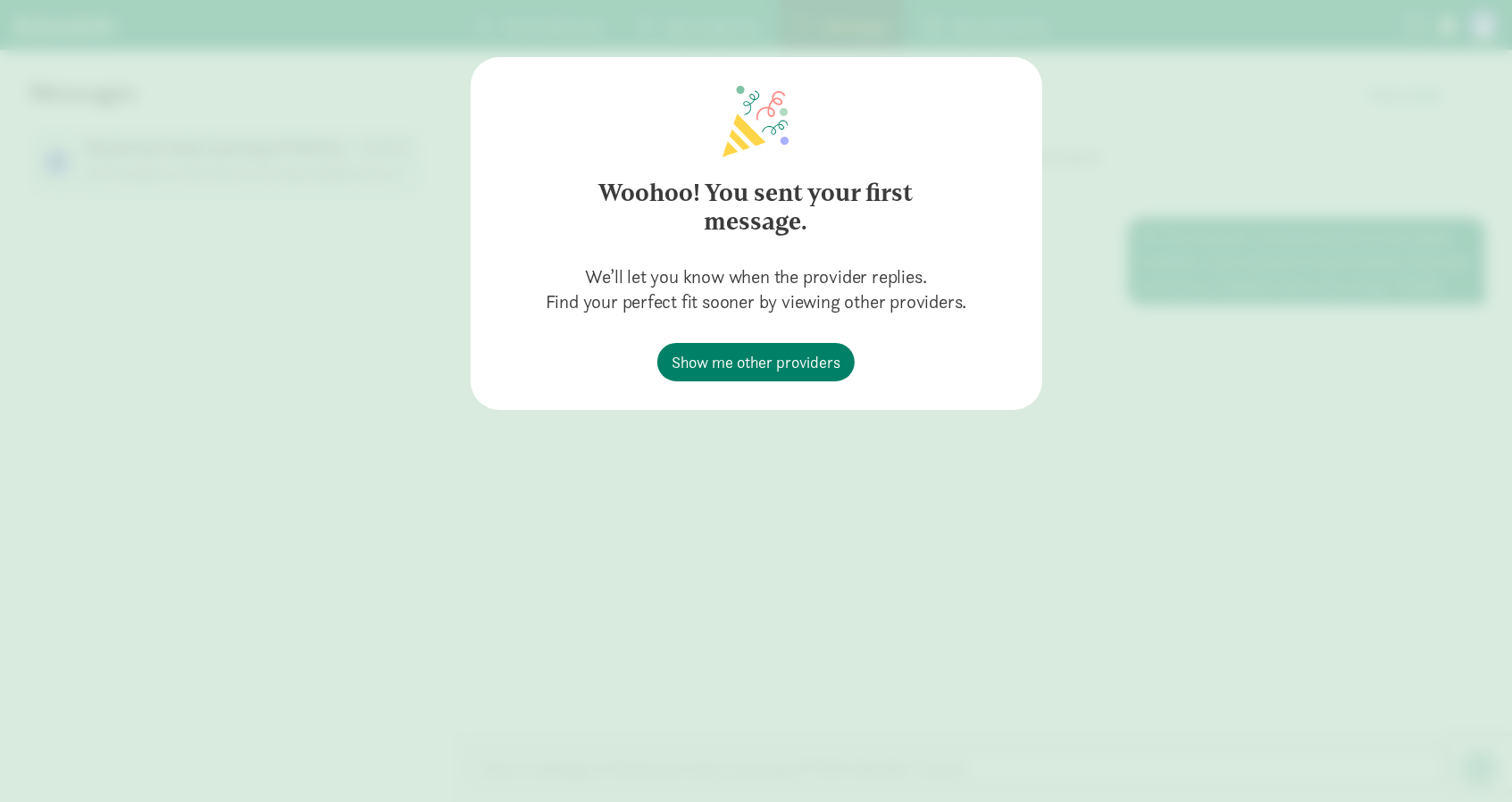 click on "Woohoo! You sent your first message.
We’ll let you know when the provider replies.
Find your perfect fit sooner by viewing other providers.
Show me other providers" 